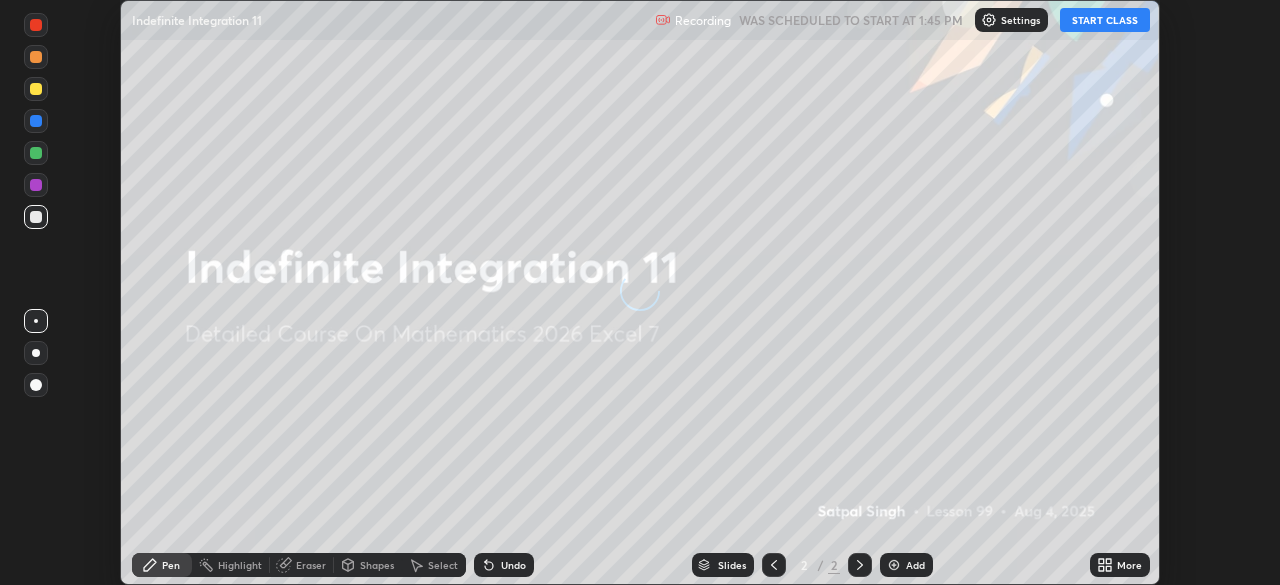 scroll, scrollTop: 0, scrollLeft: 0, axis: both 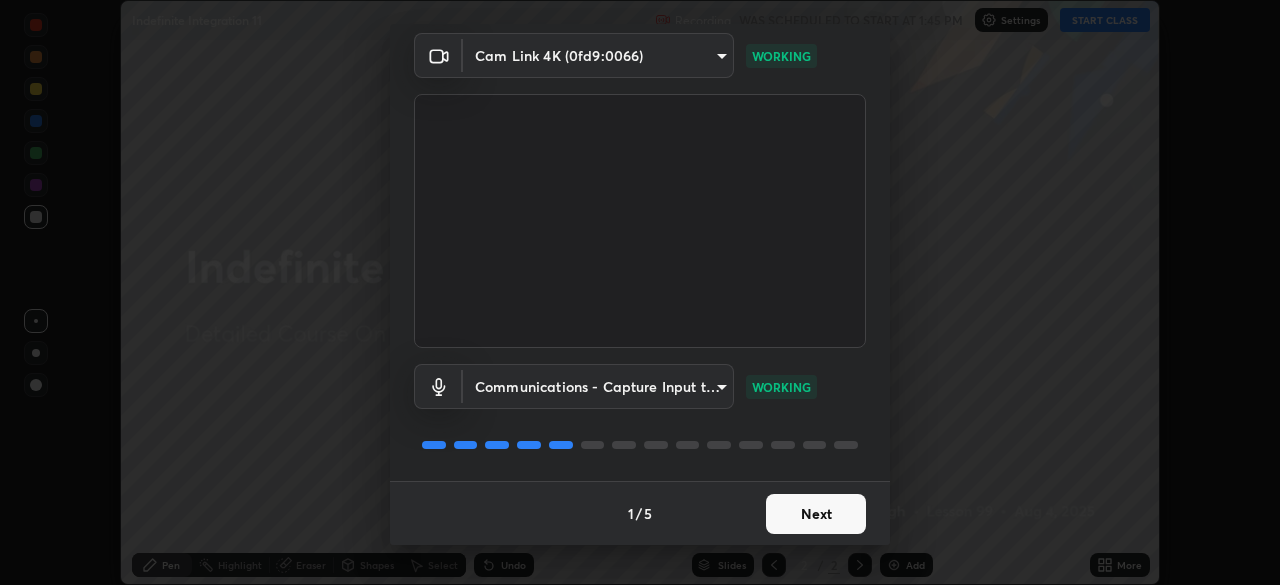 click on "Next" at bounding box center [816, 514] 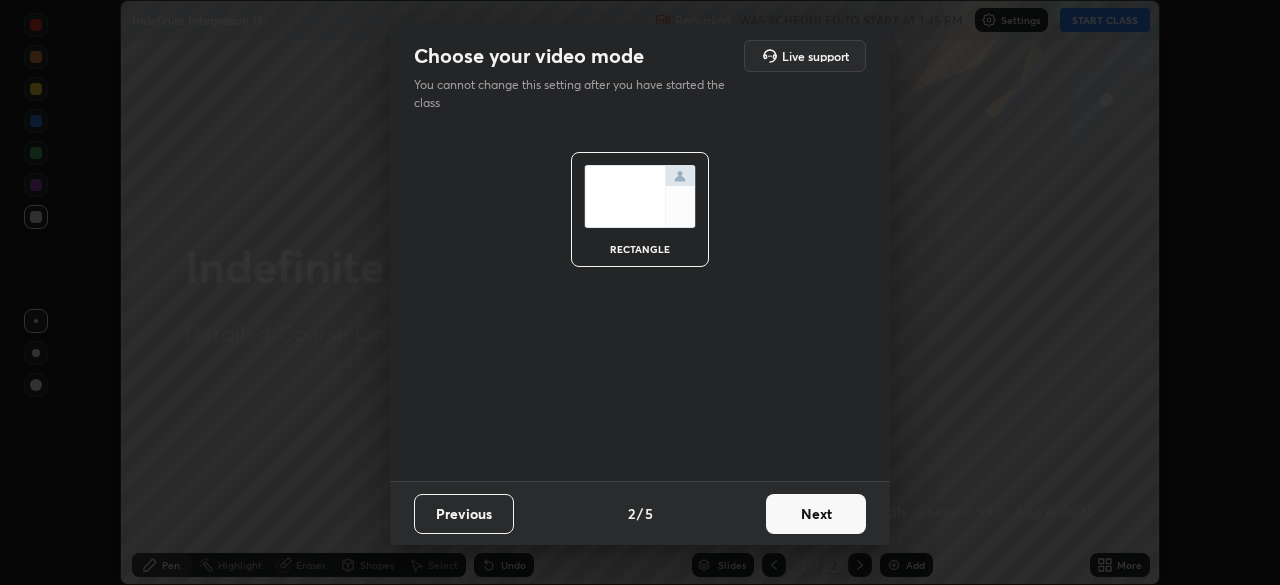 scroll, scrollTop: 0, scrollLeft: 0, axis: both 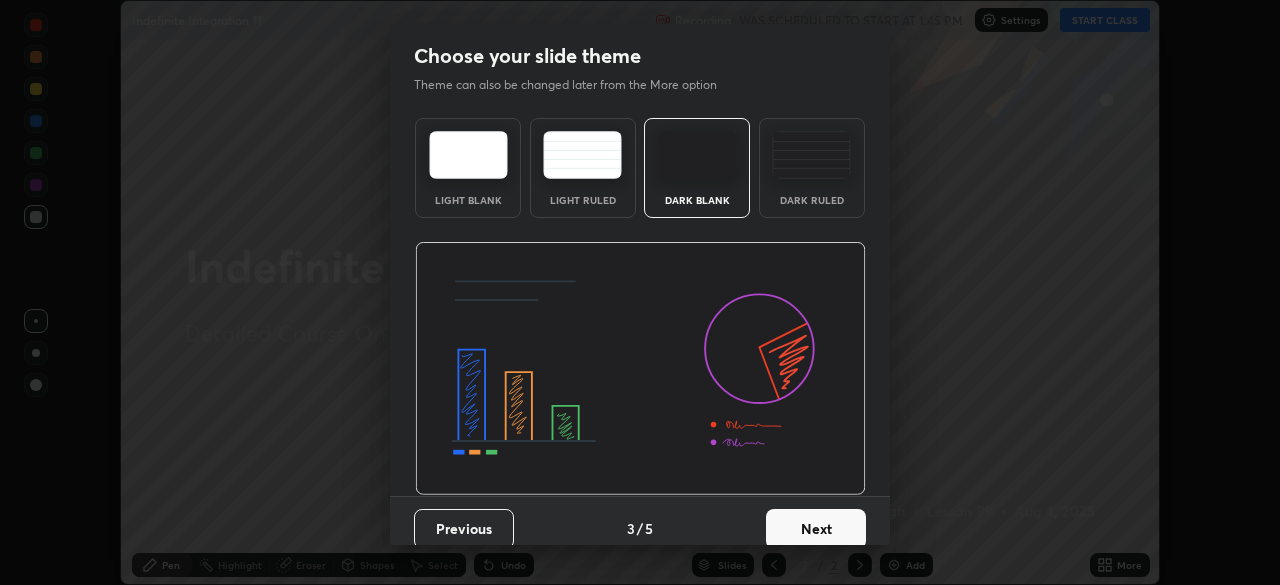 click on "Next" at bounding box center (816, 529) 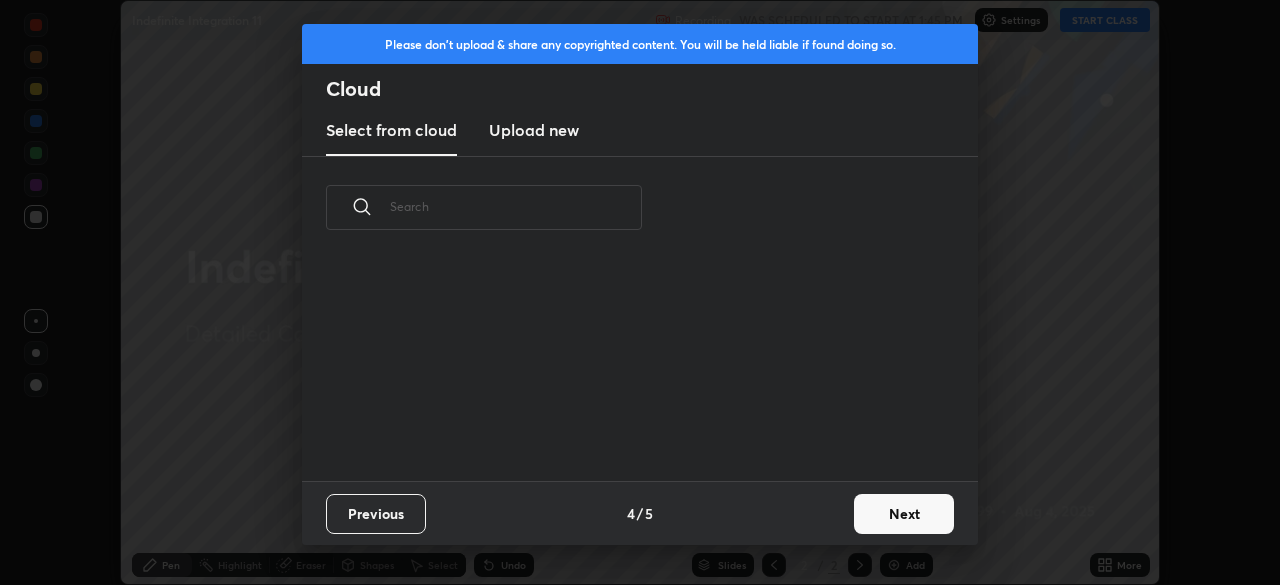 click on "Previous 4 / 5 Next" at bounding box center [640, 513] 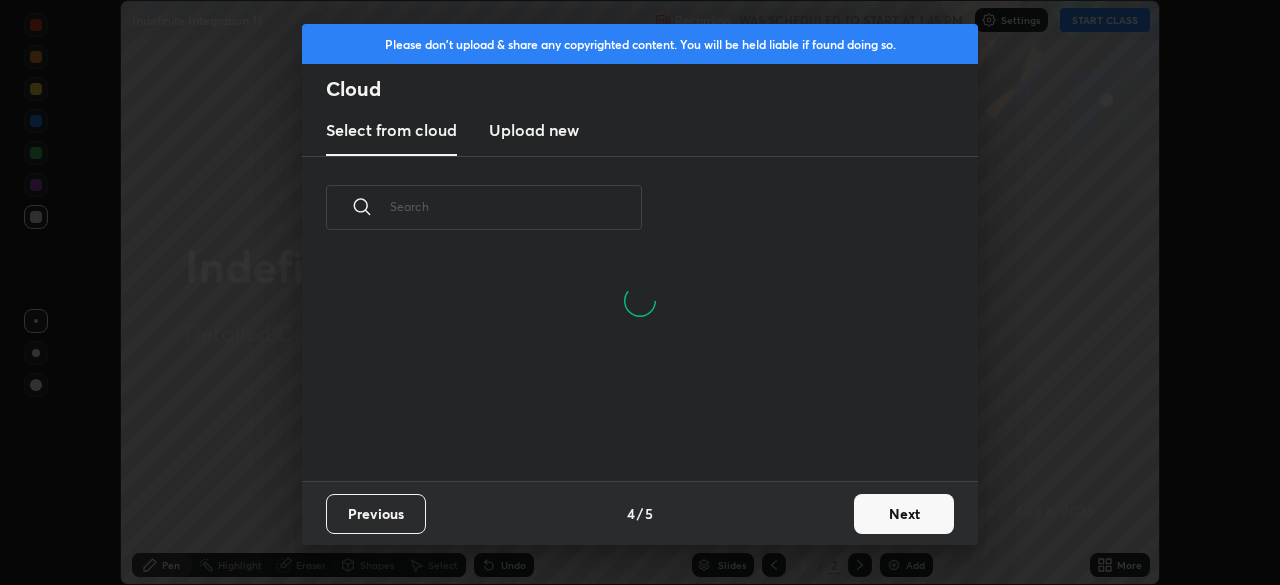 scroll, scrollTop: 222, scrollLeft: 642, axis: both 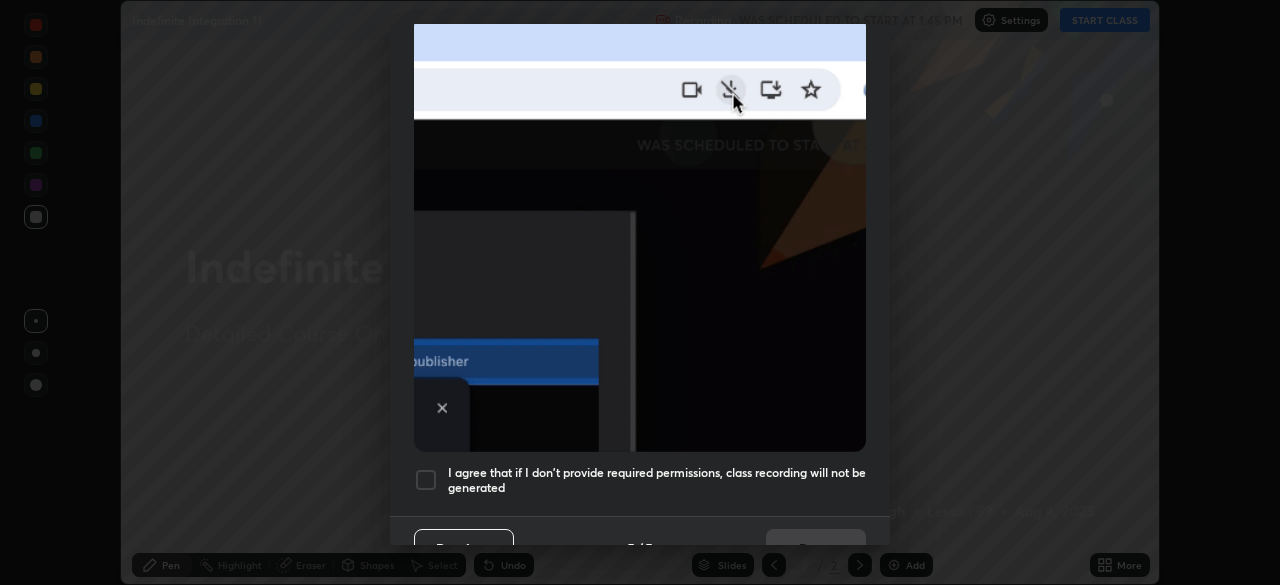 click on "I agree that if I don't provide required permissions, class recording will not be generated" at bounding box center (657, 480) 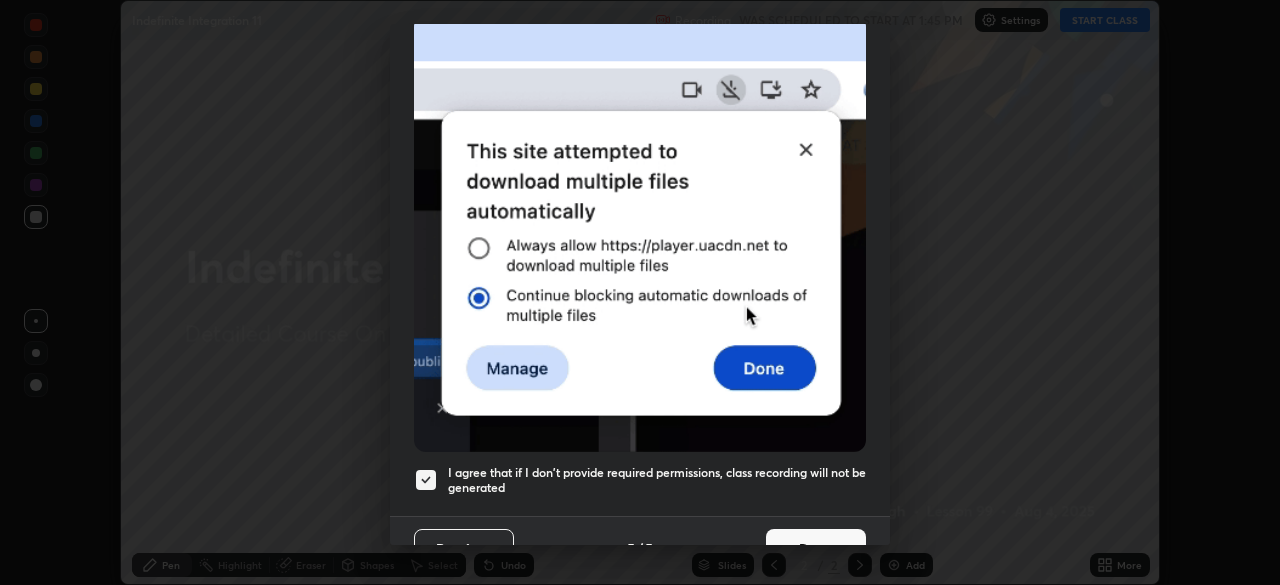 click on "Done" at bounding box center [816, 549] 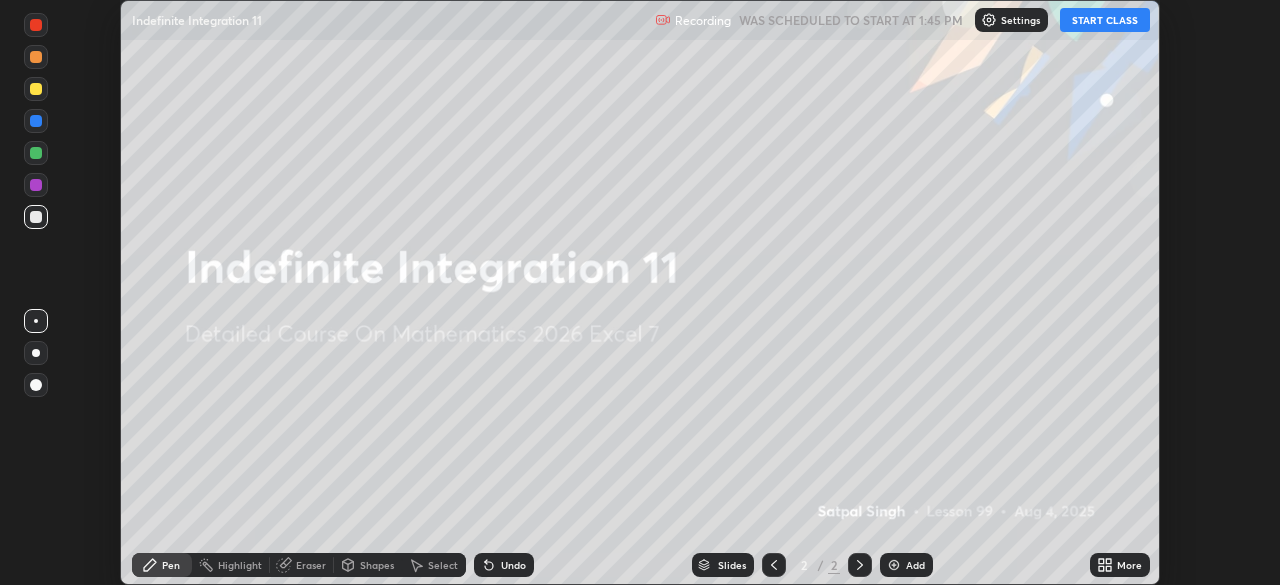 click on "START CLASS" at bounding box center [1105, 20] 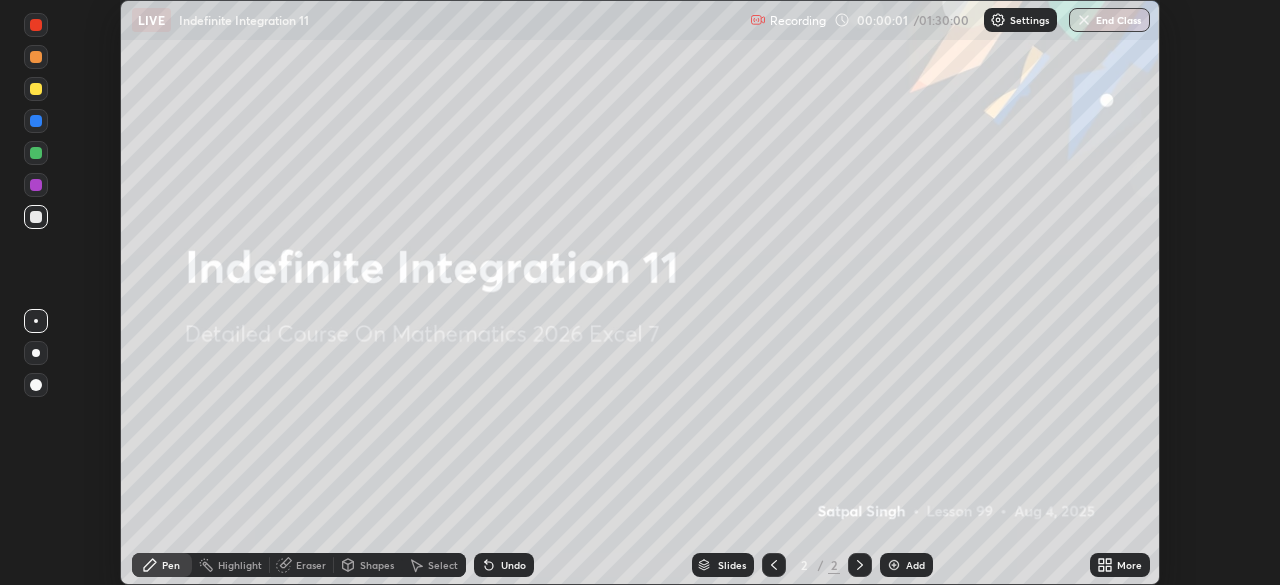 click 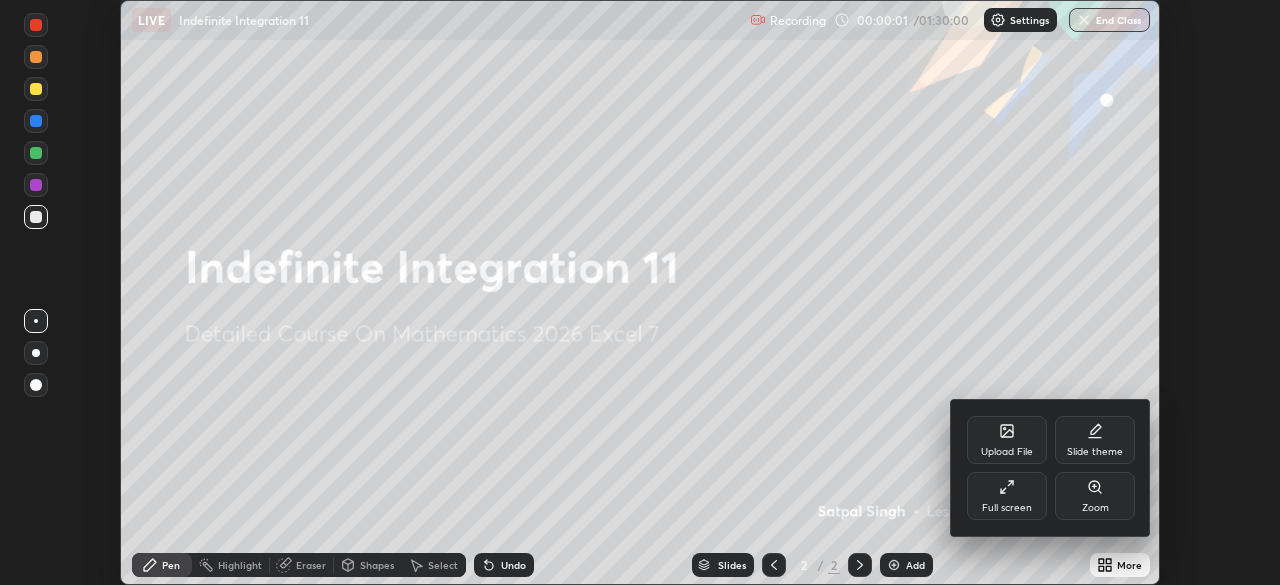 click on "Full screen" at bounding box center (1007, 496) 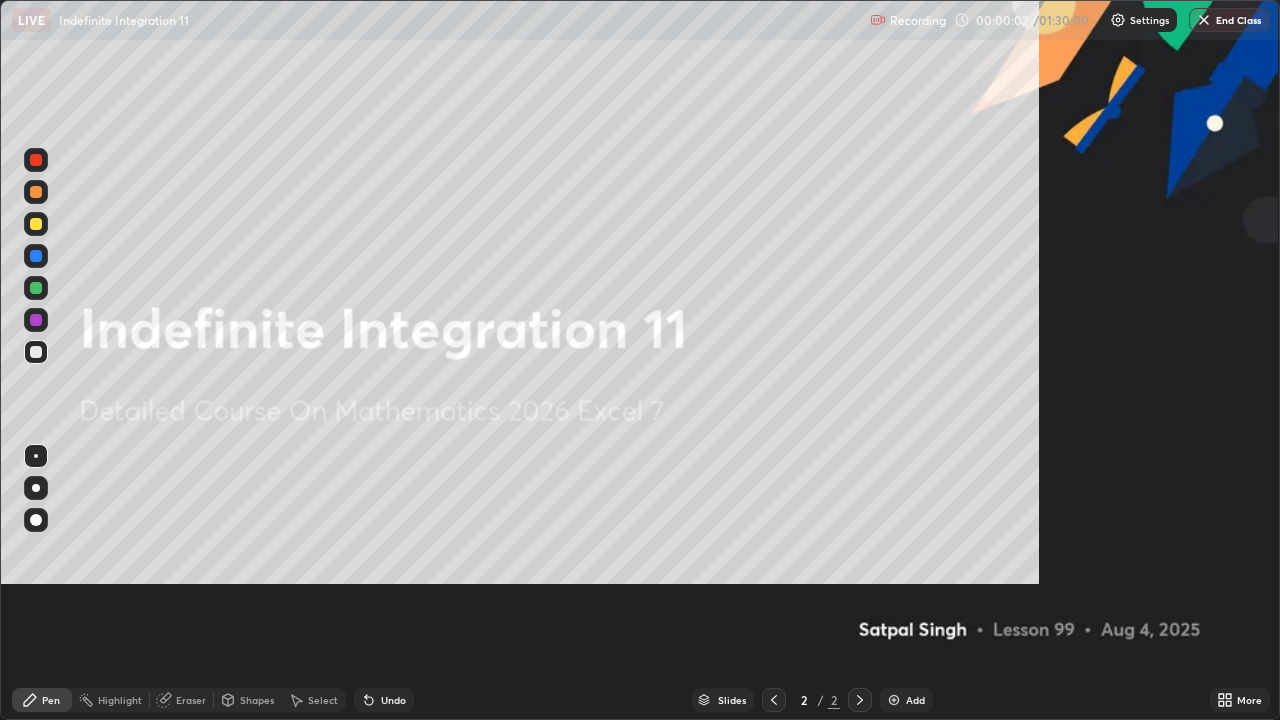 scroll, scrollTop: 99280, scrollLeft: 98720, axis: both 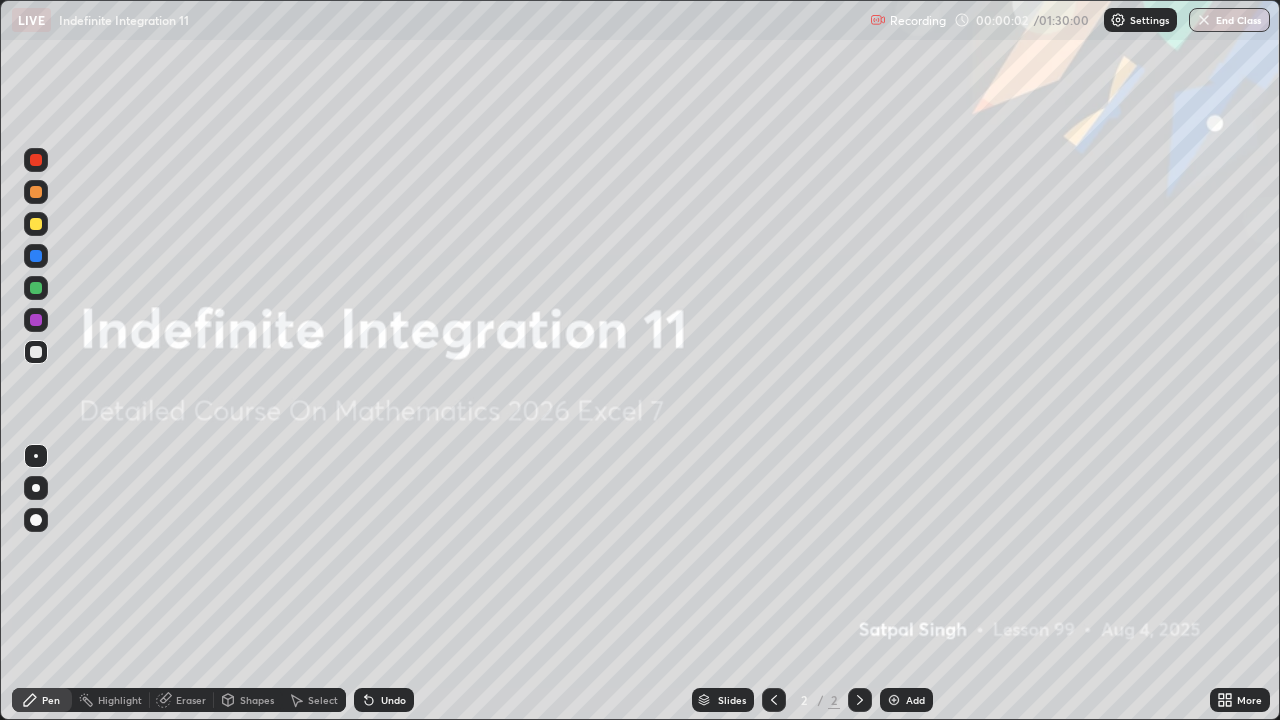 click at bounding box center [894, 700] 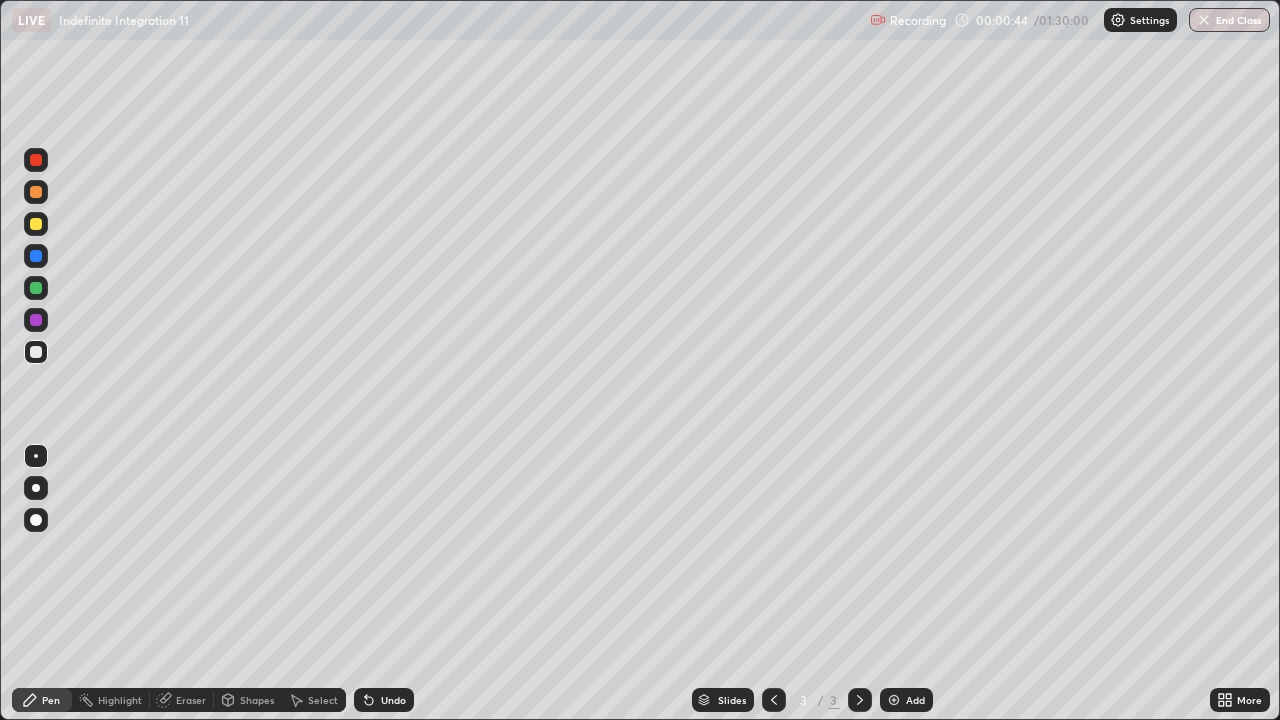 click 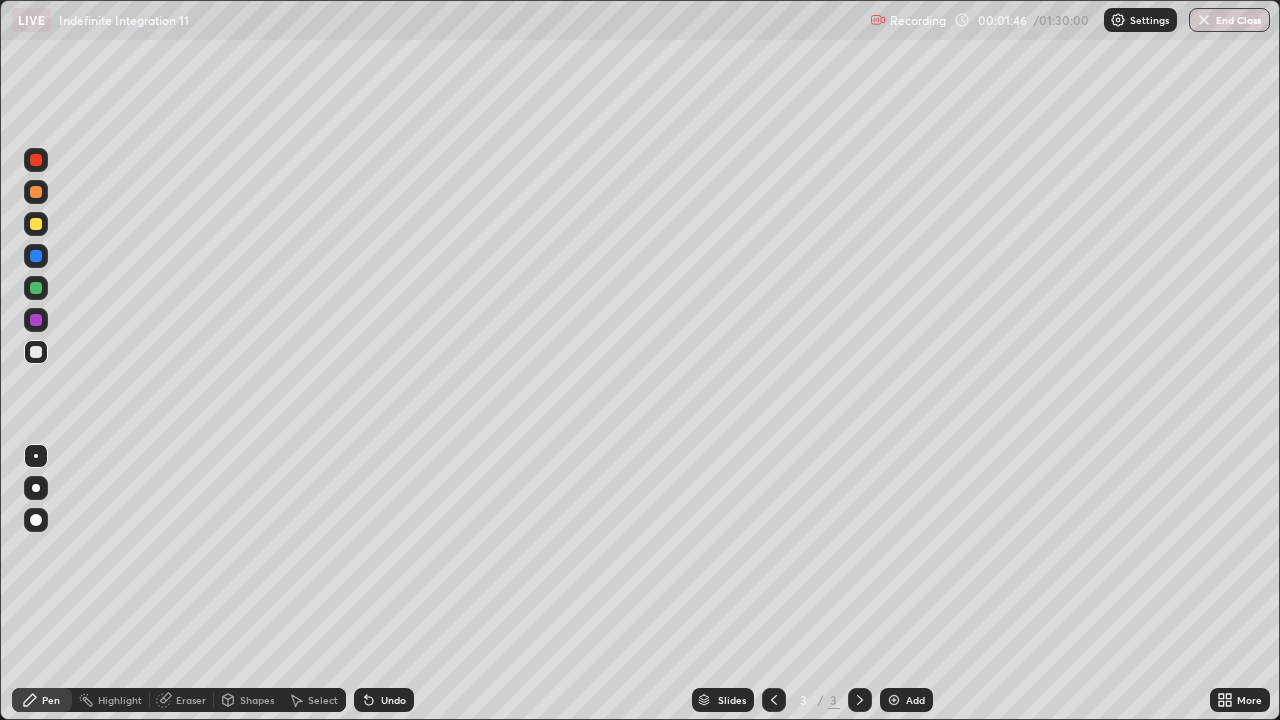 click 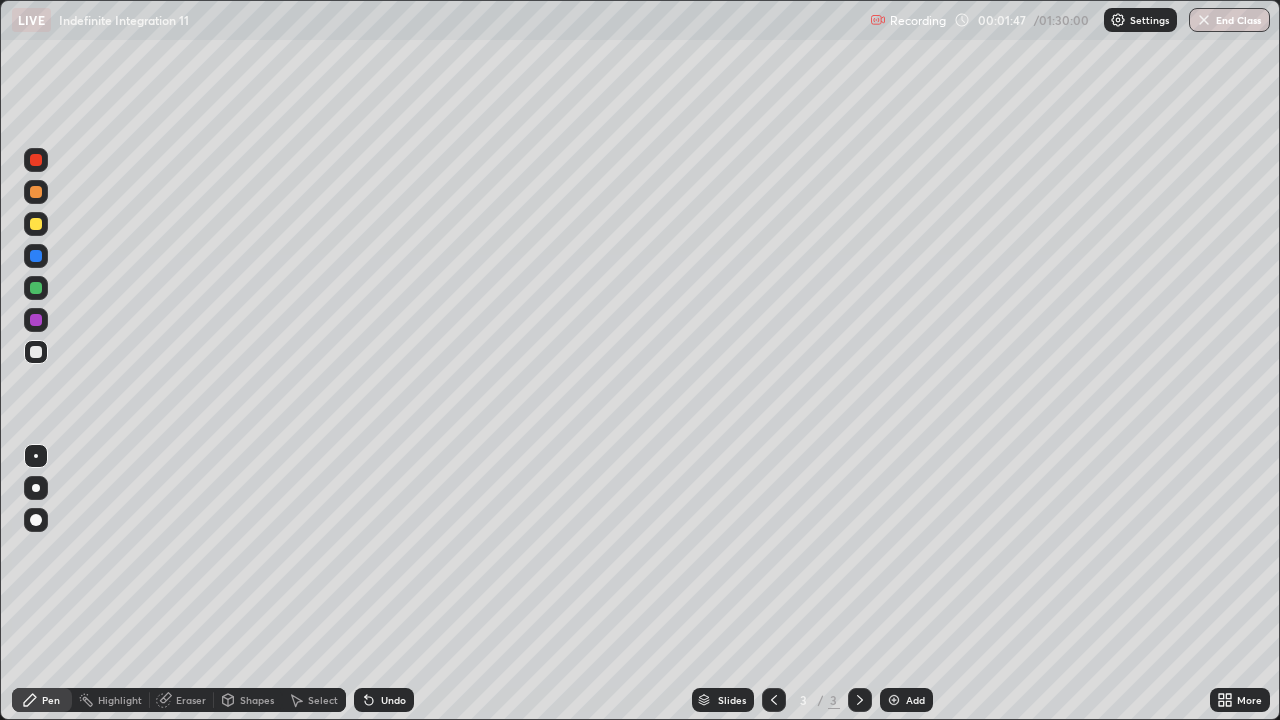 click 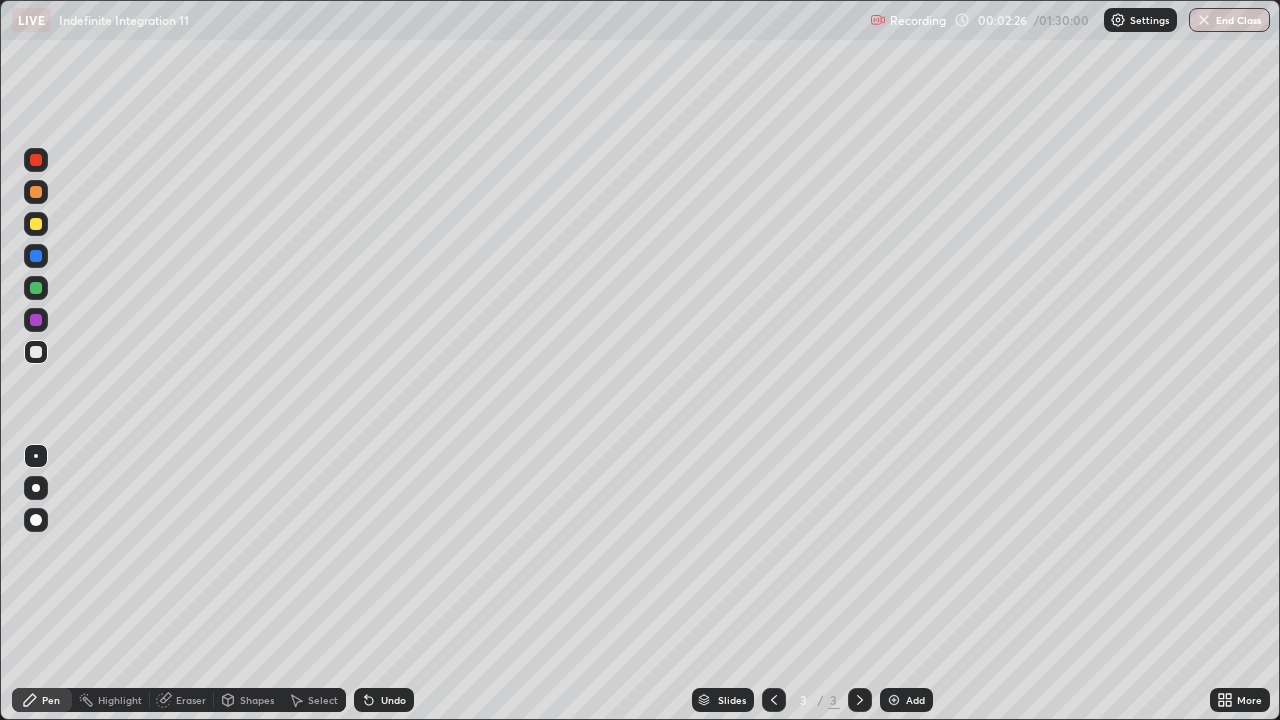click on "Eraser" at bounding box center [191, 700] 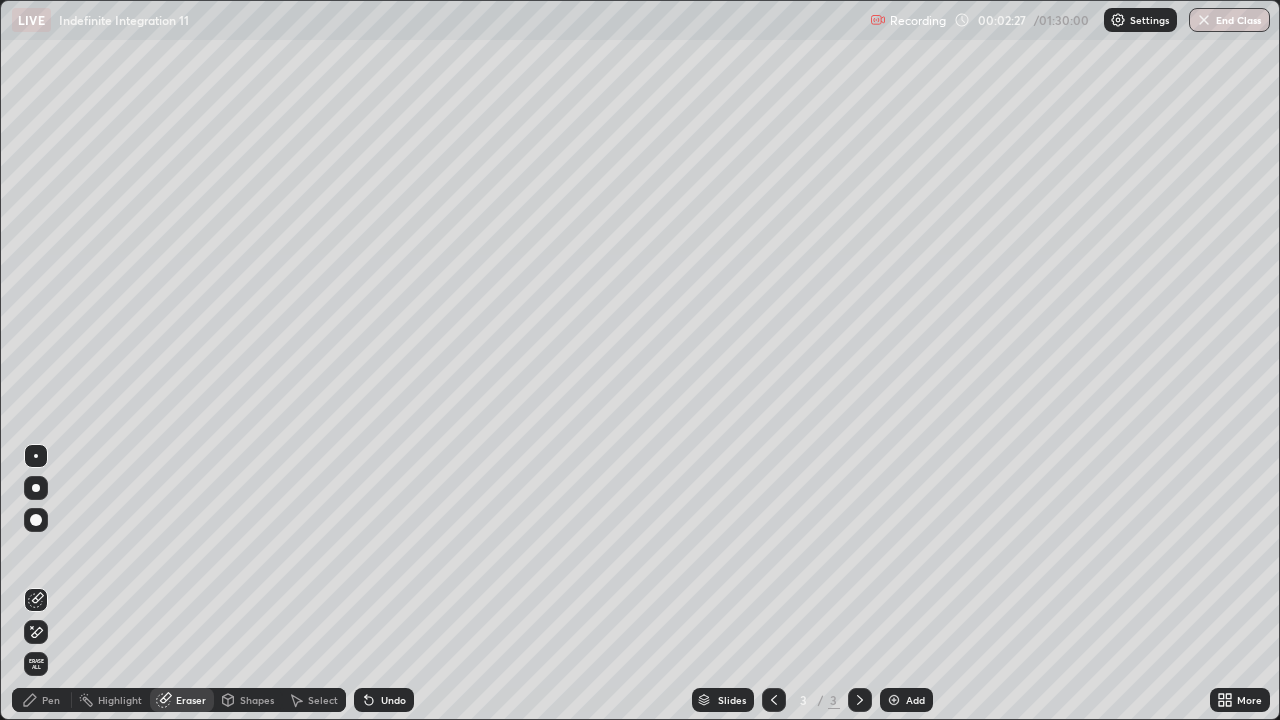 click on "Pen" at bounding box center (51, 700) 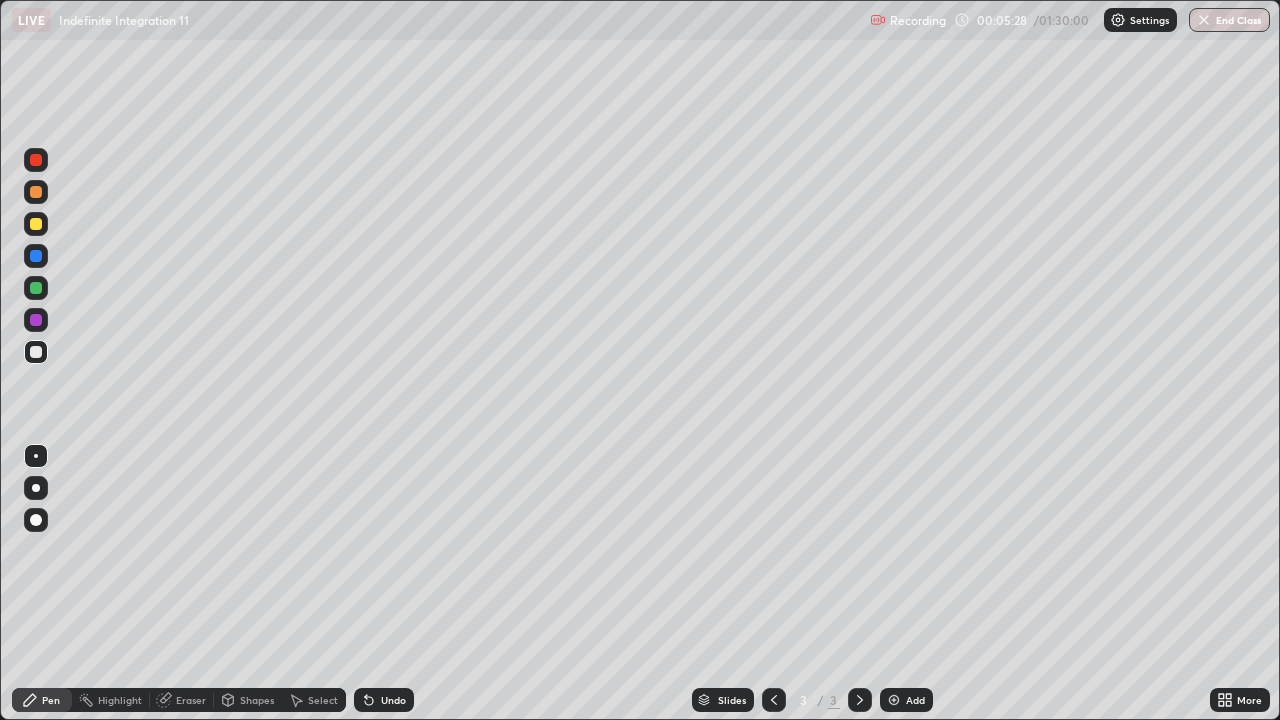 click at bounding box center [894, 700] 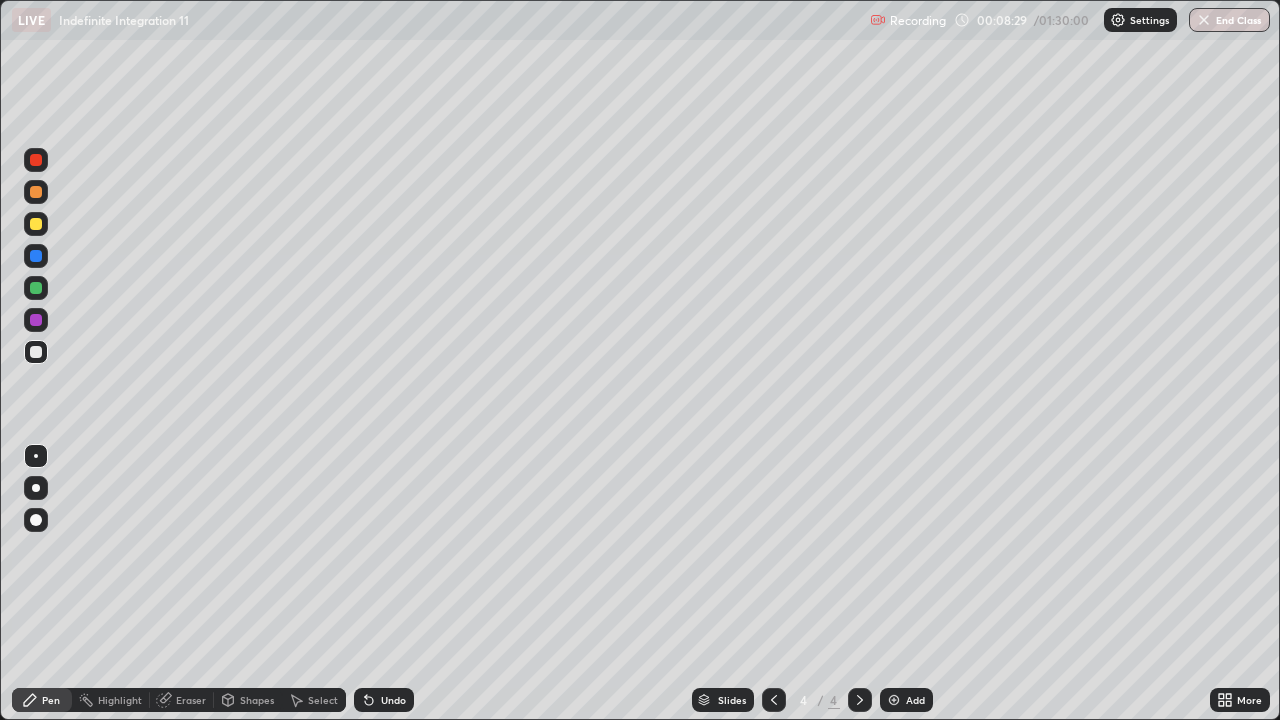 click on "Eraser" at bounding box center [191, 700] 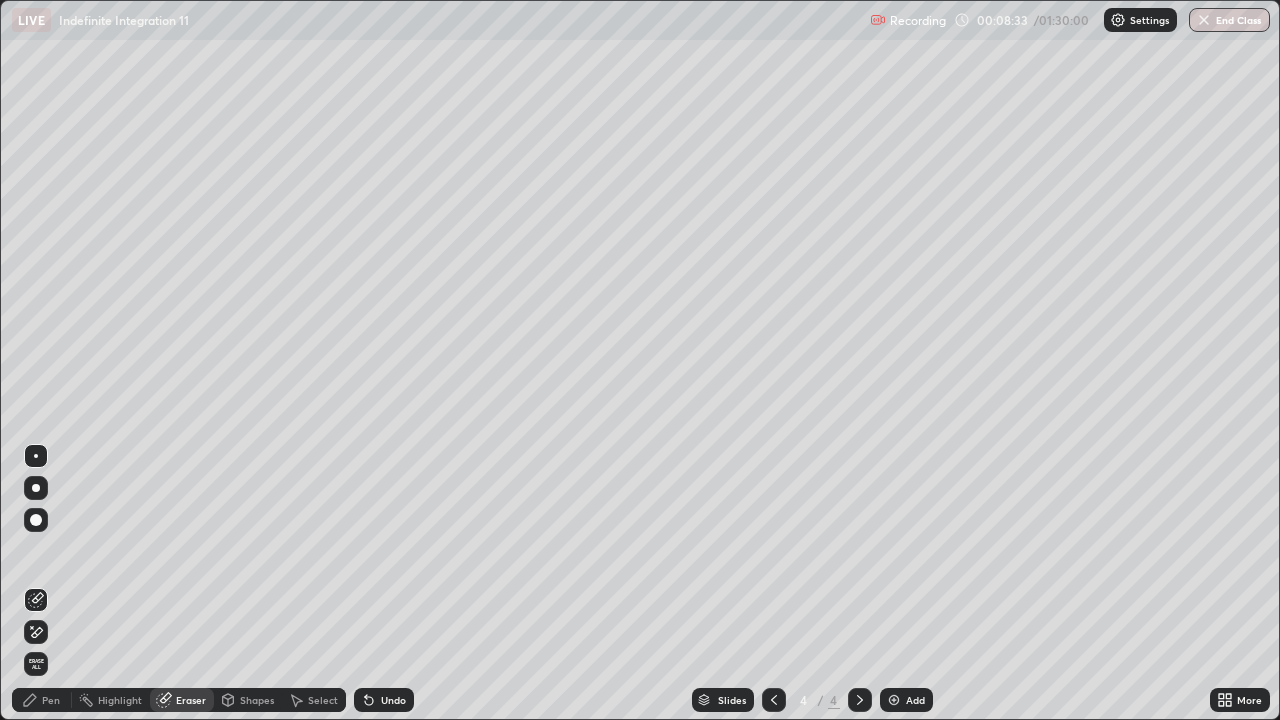 click on "Pen" at bounding box center (42, 700) 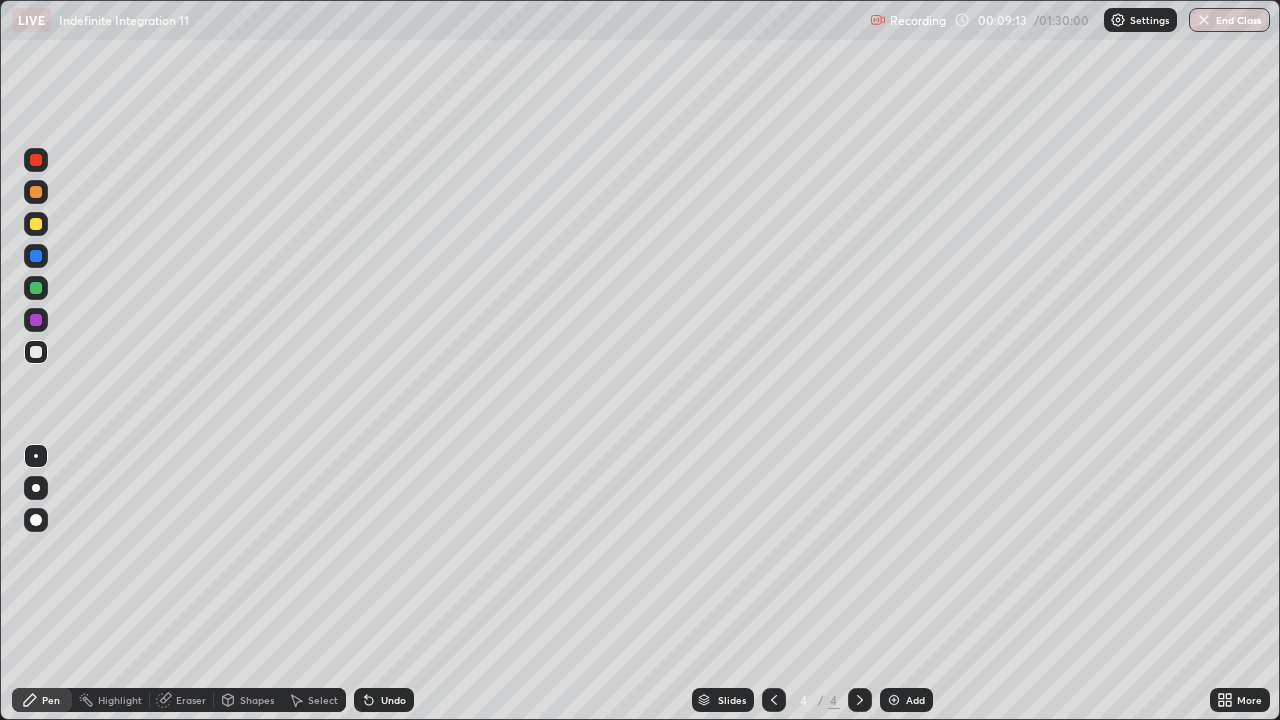 click on "Eraser" at bounding box center [191, 700] 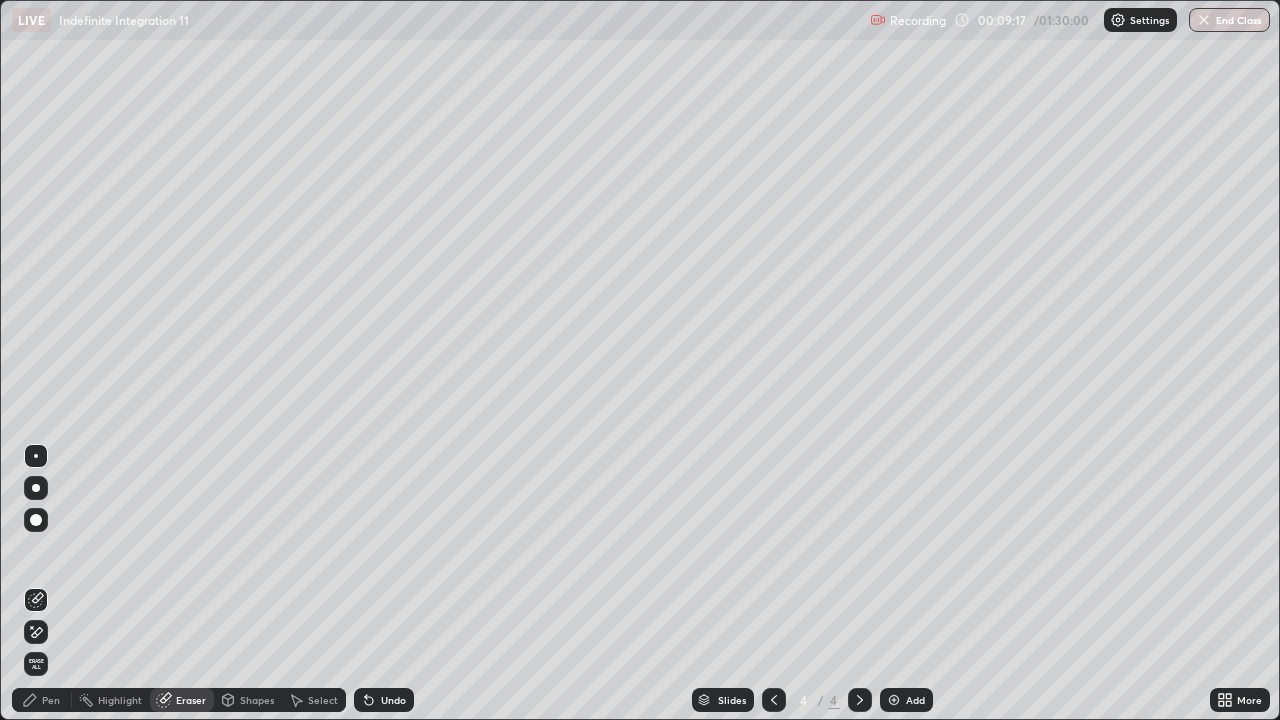 click on "Pen" at bounding box center [42, 700] 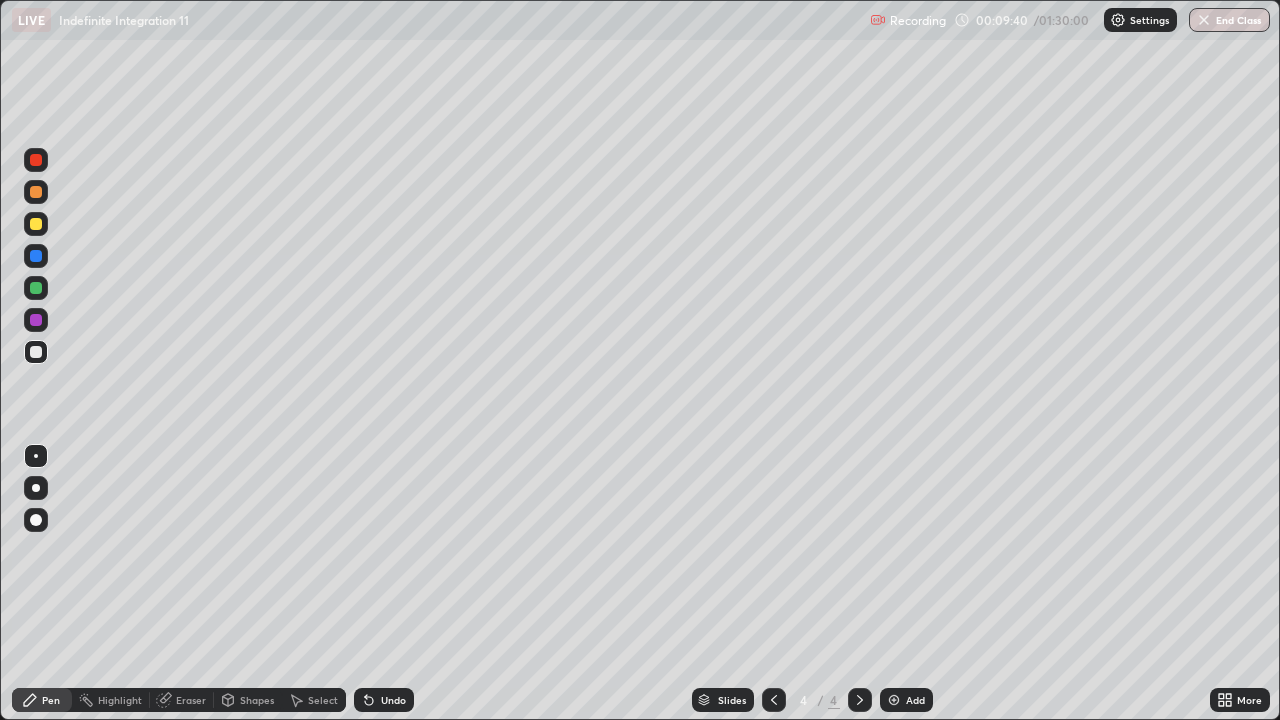 click on "Undo" at bounding box center [384, 700] 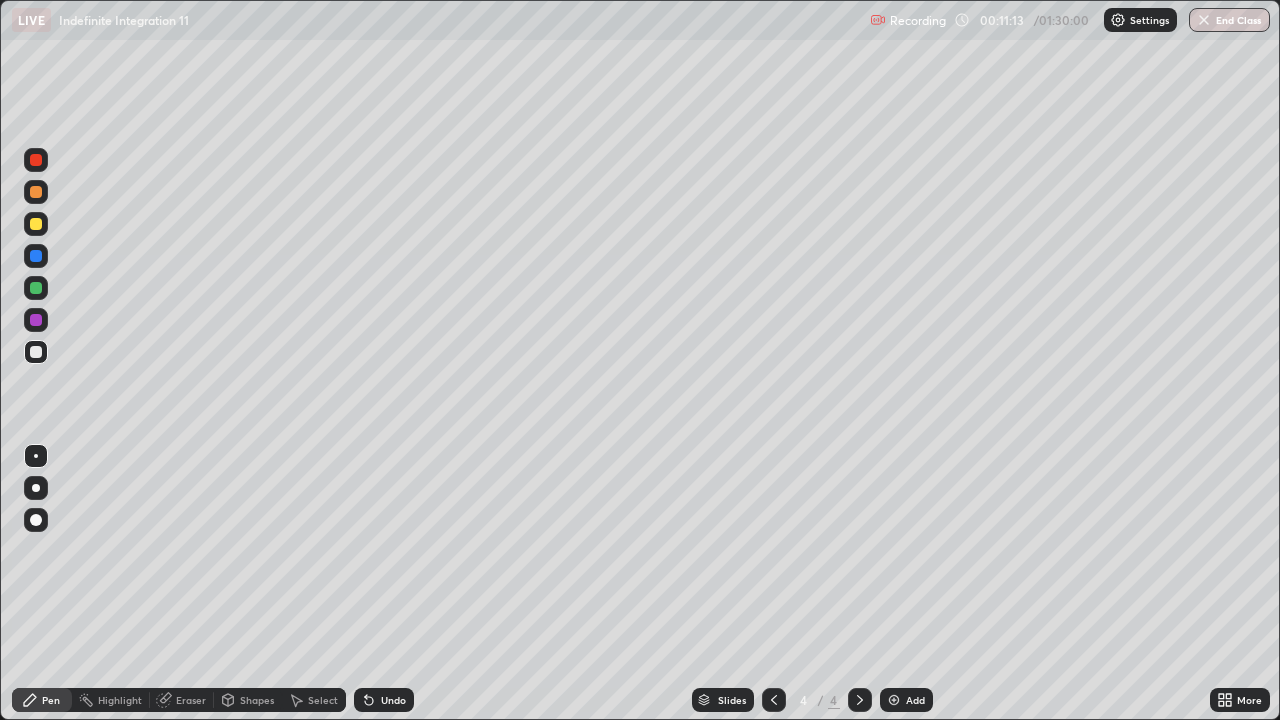 click at bounding box center (894, 700) 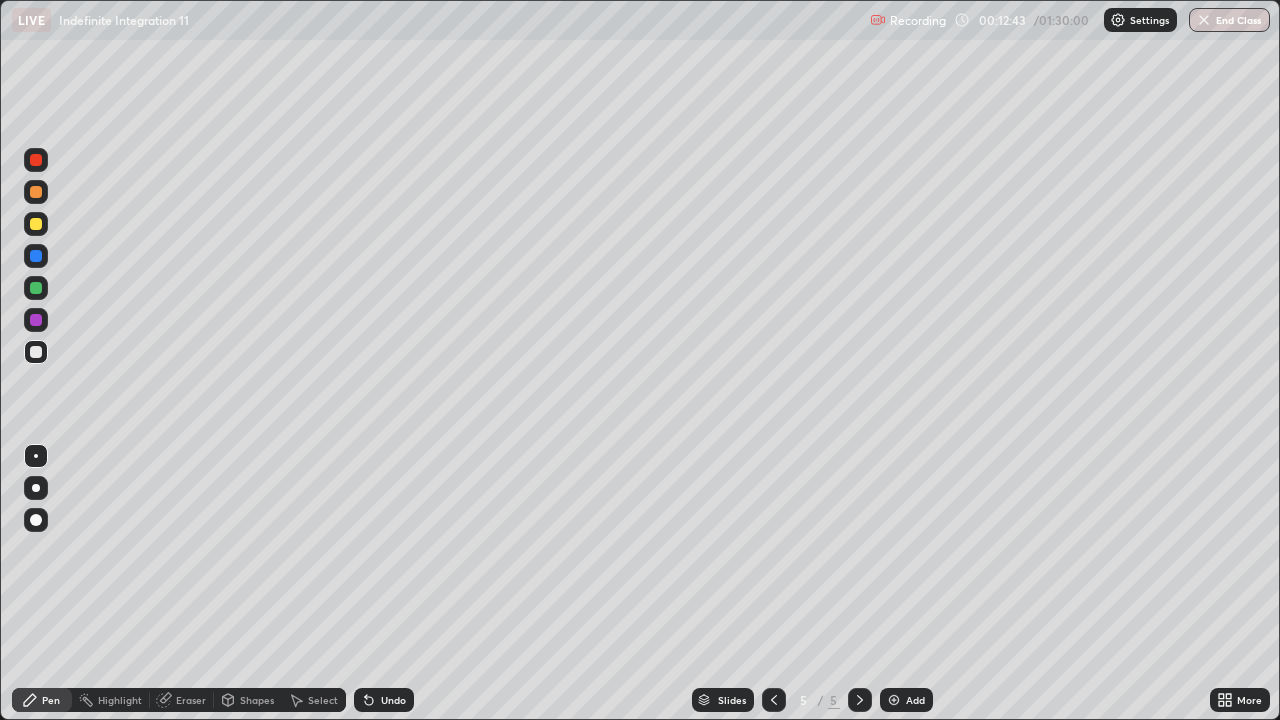 click on "Eraser" at bounding box center [191, 700] 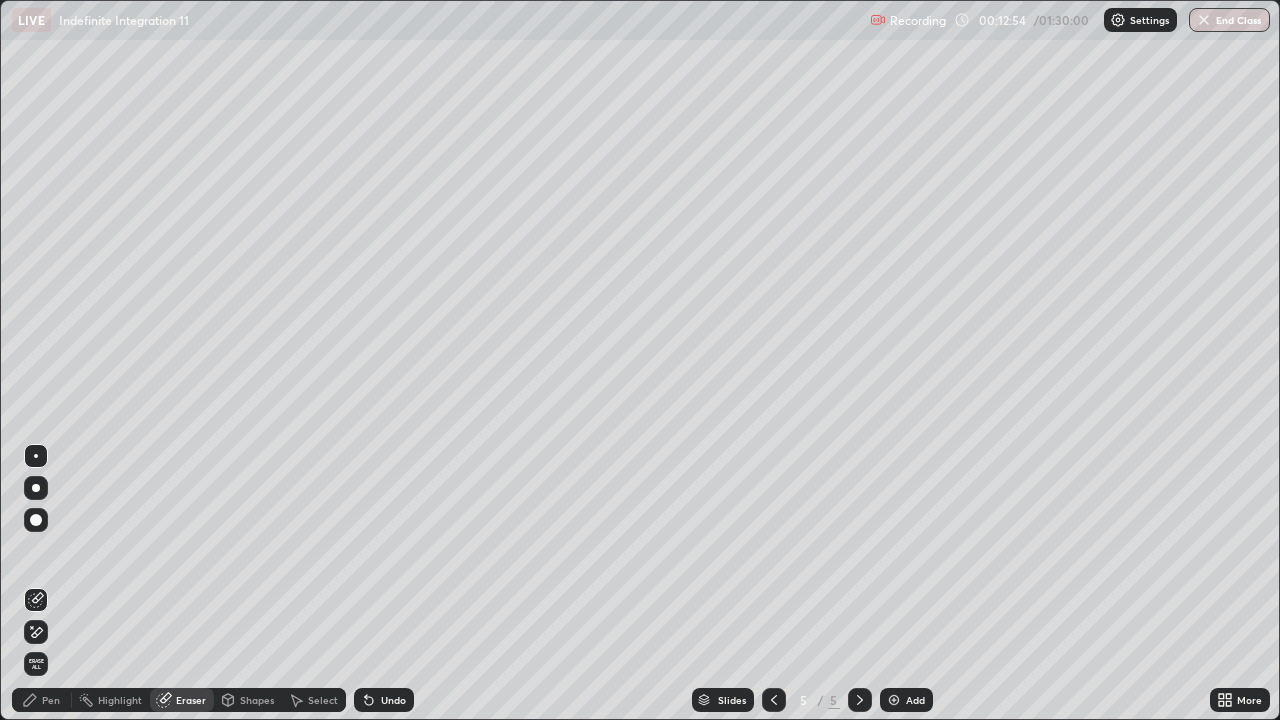 click on "Pen" at bounding box center [42, 700] 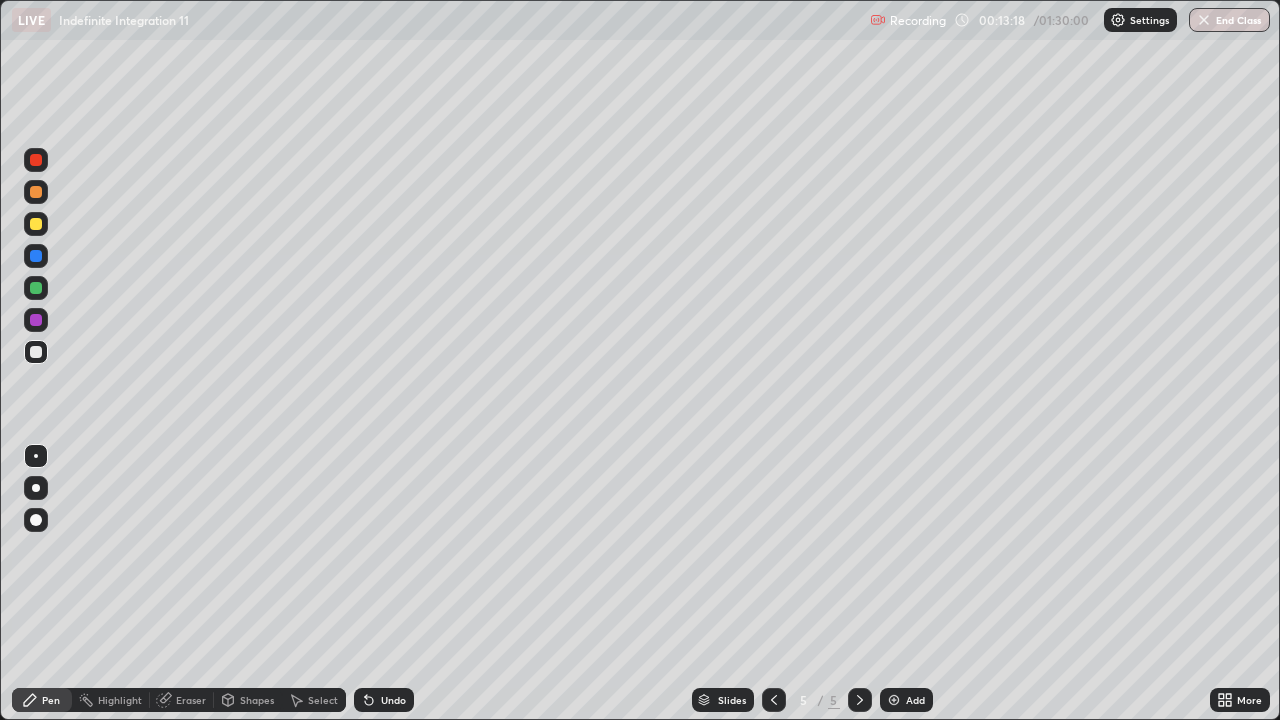 click on "Undo" at bounding box center (393, 700) 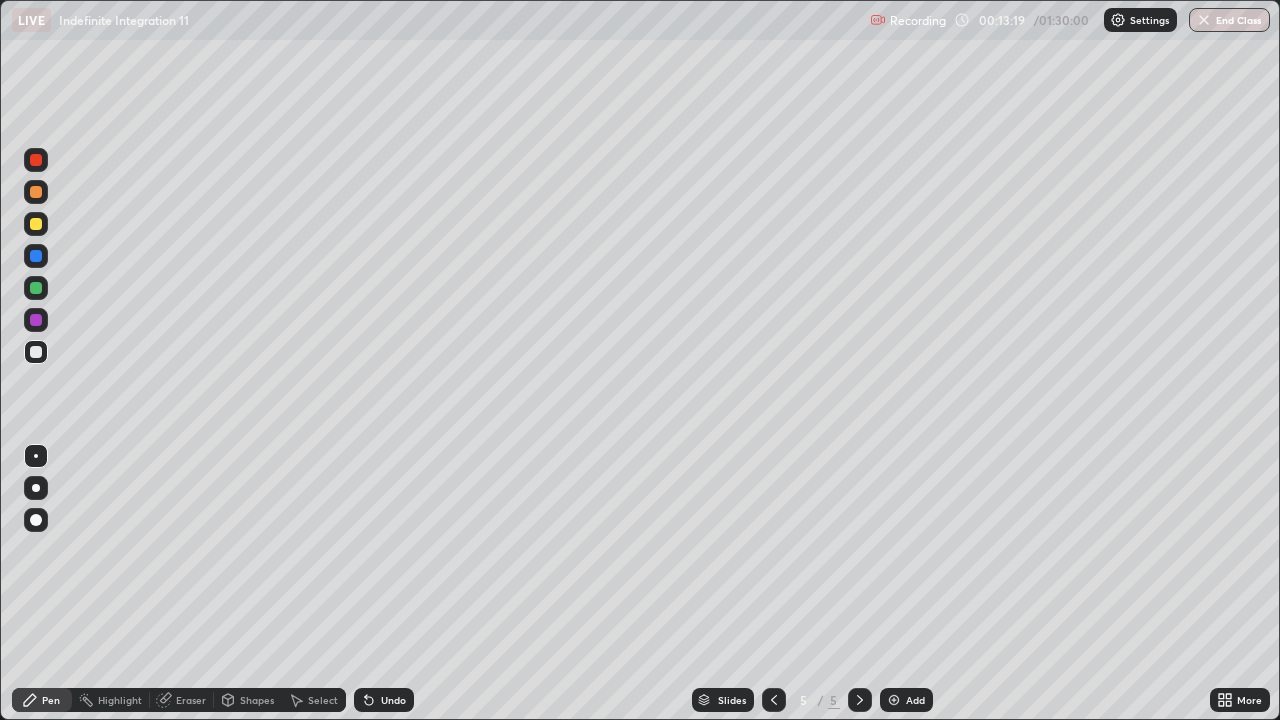 click on "Undo" at bounding box center [384, 700] 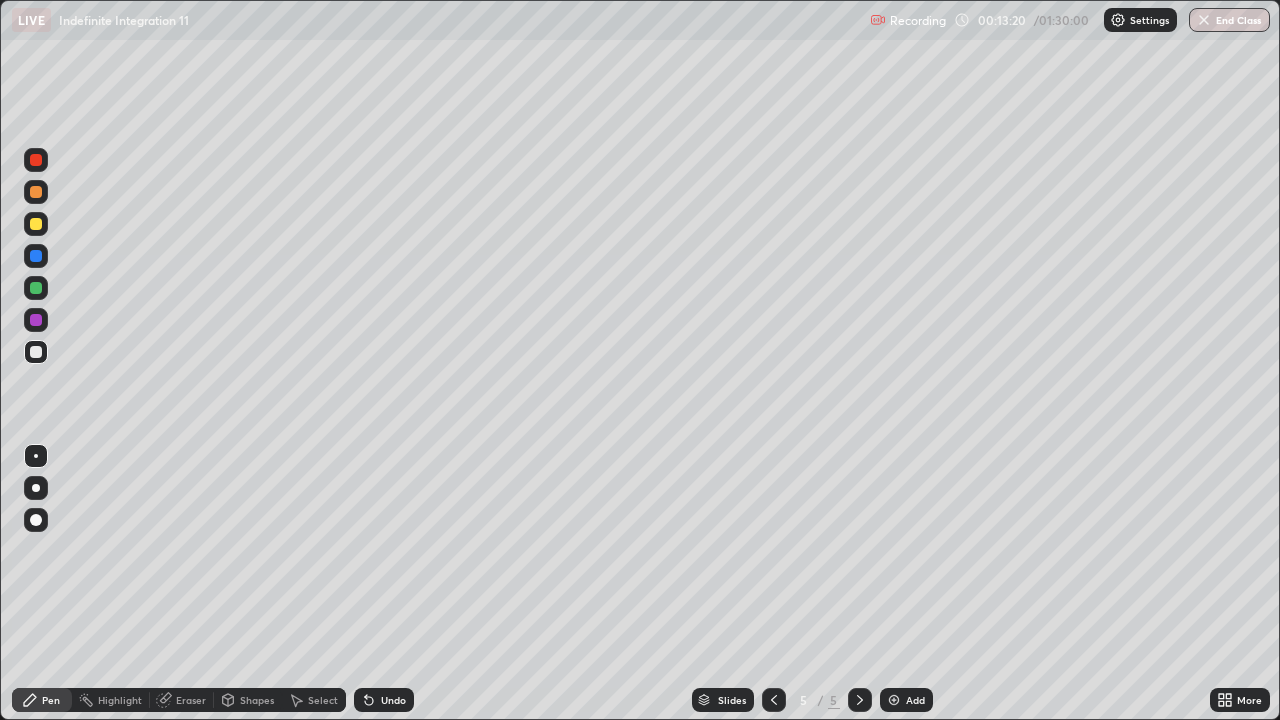 click on "Undo" at bounding box center [393, 700] 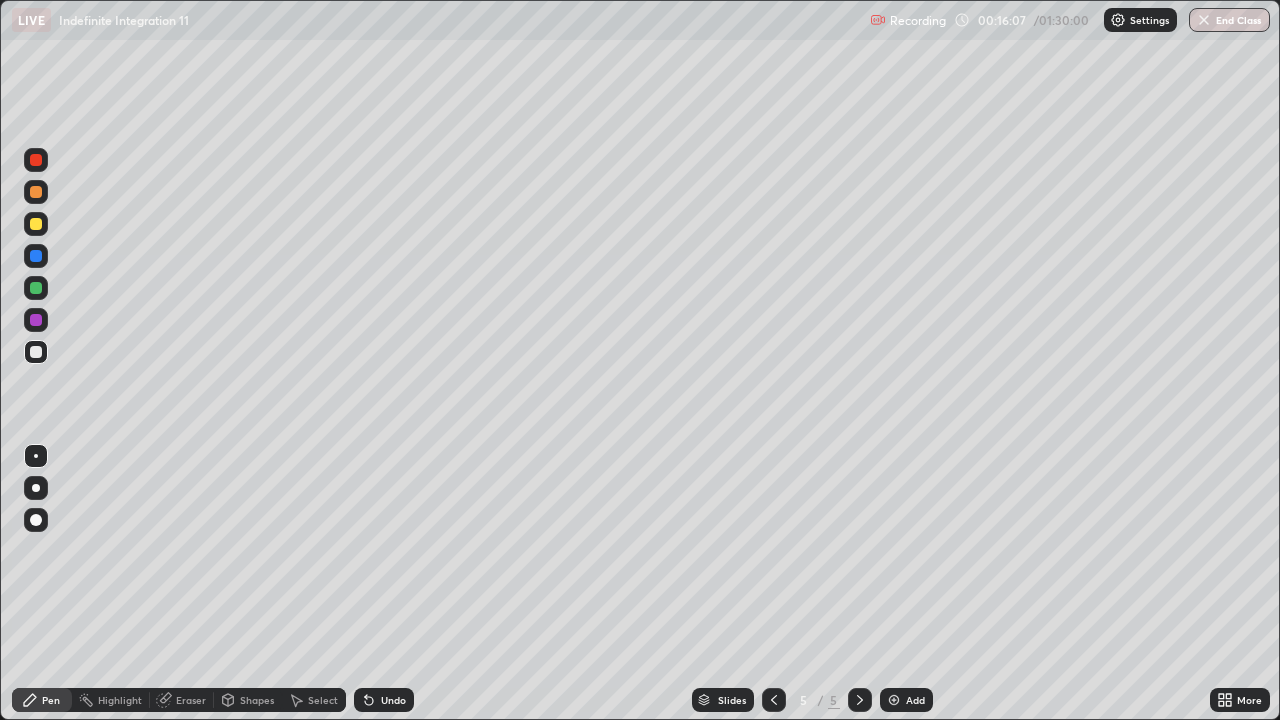 click at bounding box center [894, 700] 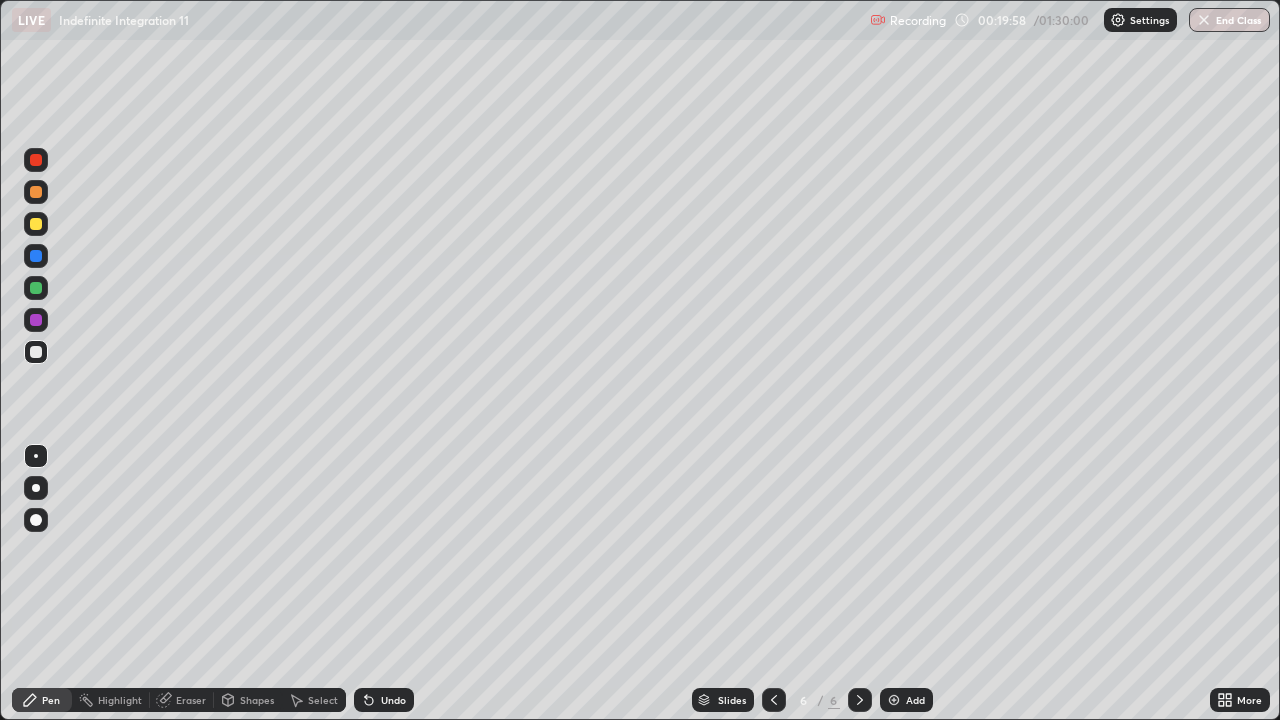 click 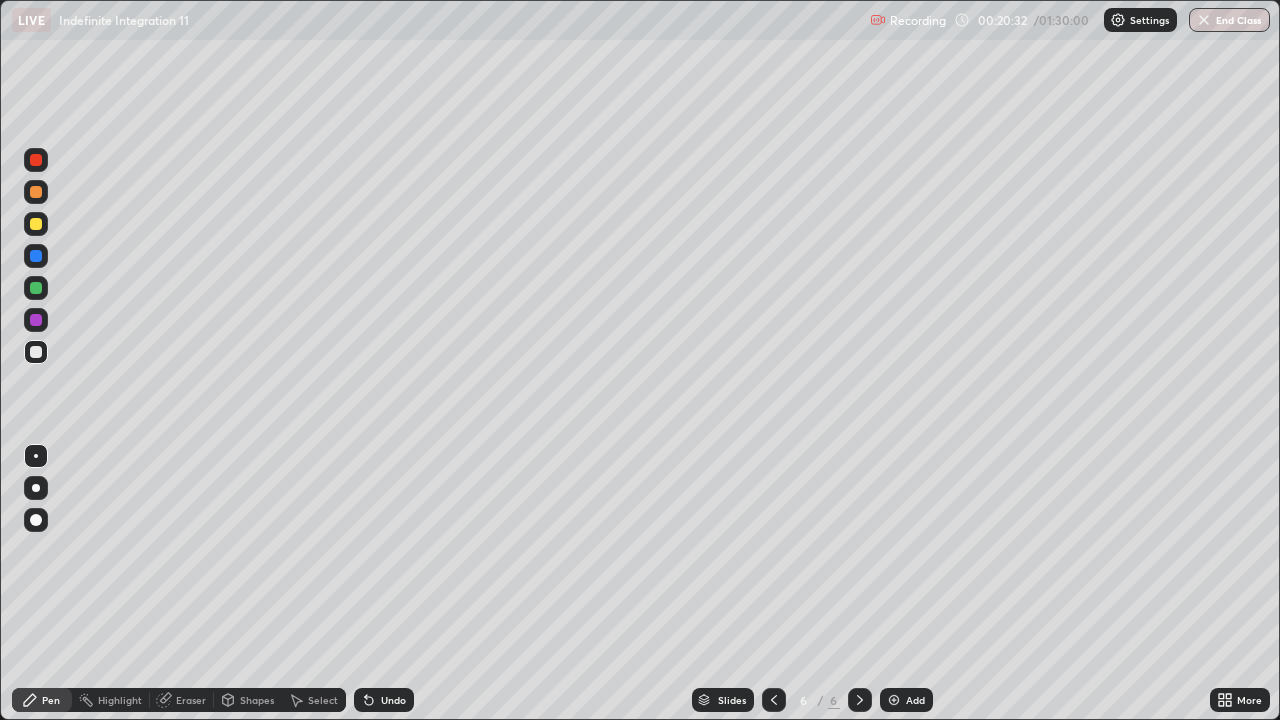 click 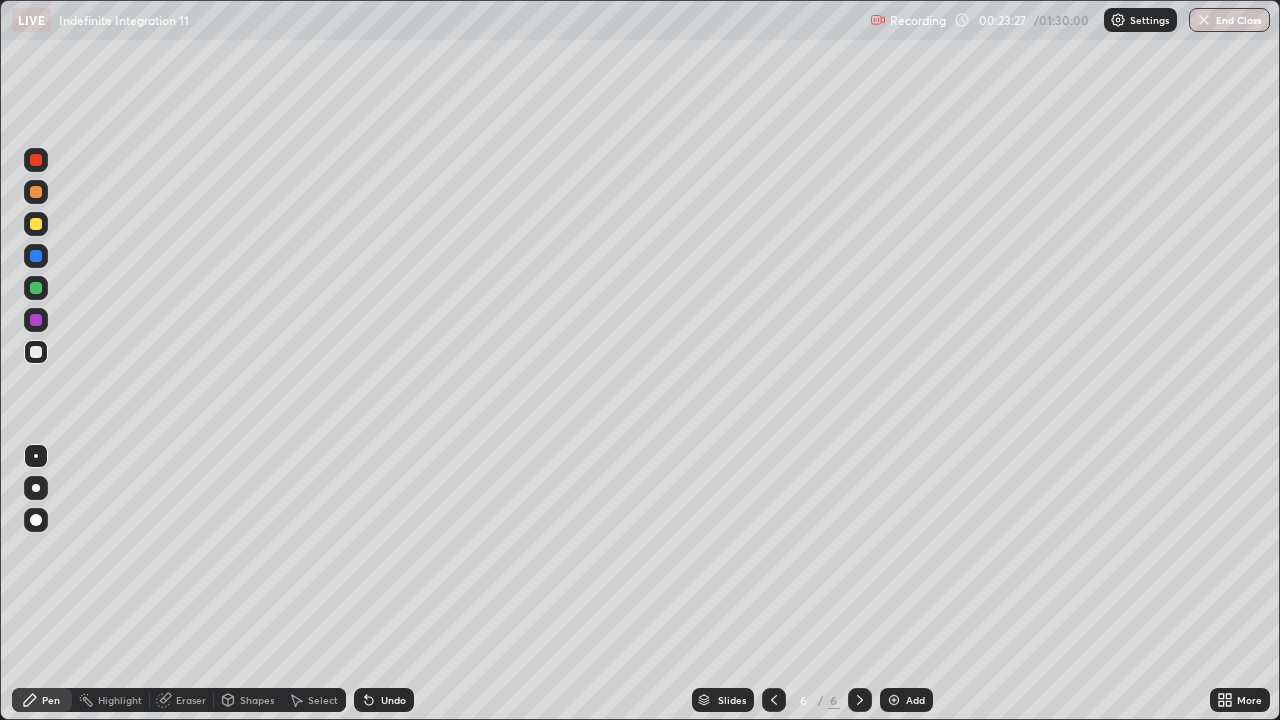 click on "Select" at bounding box center (323, 700) 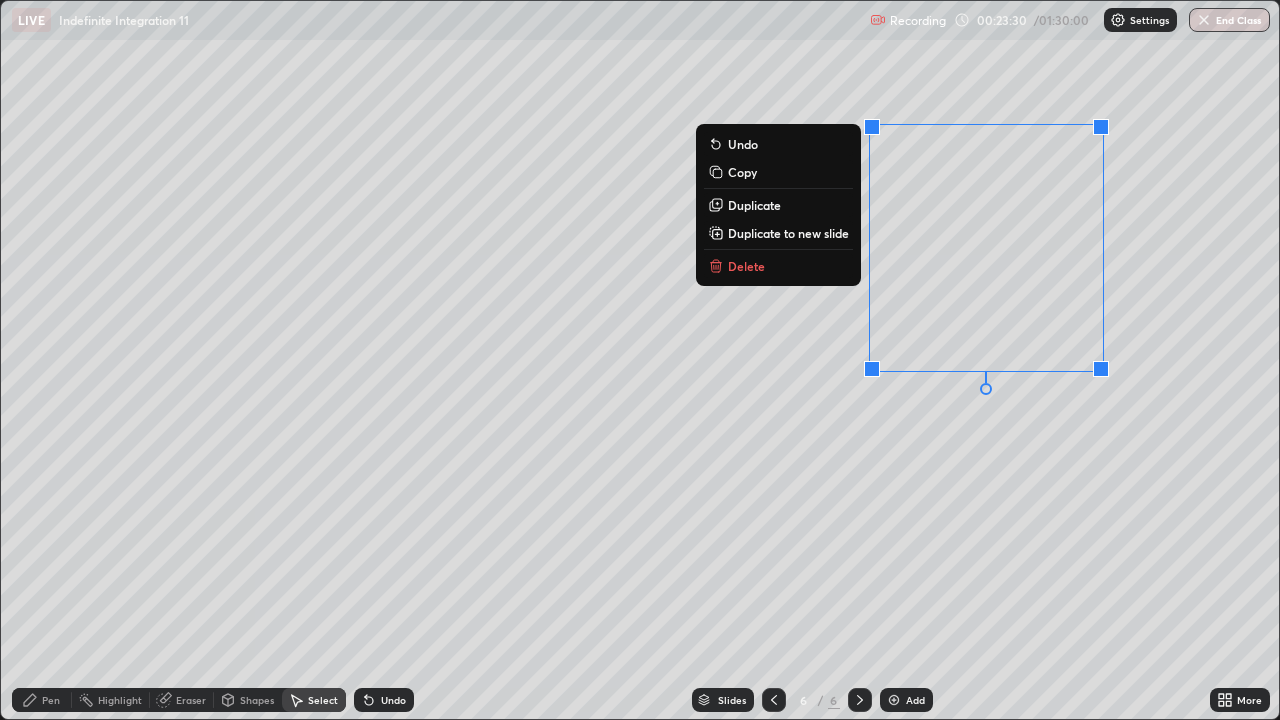 click on "Duplicate to new slide" at bounding box center [788, 233] 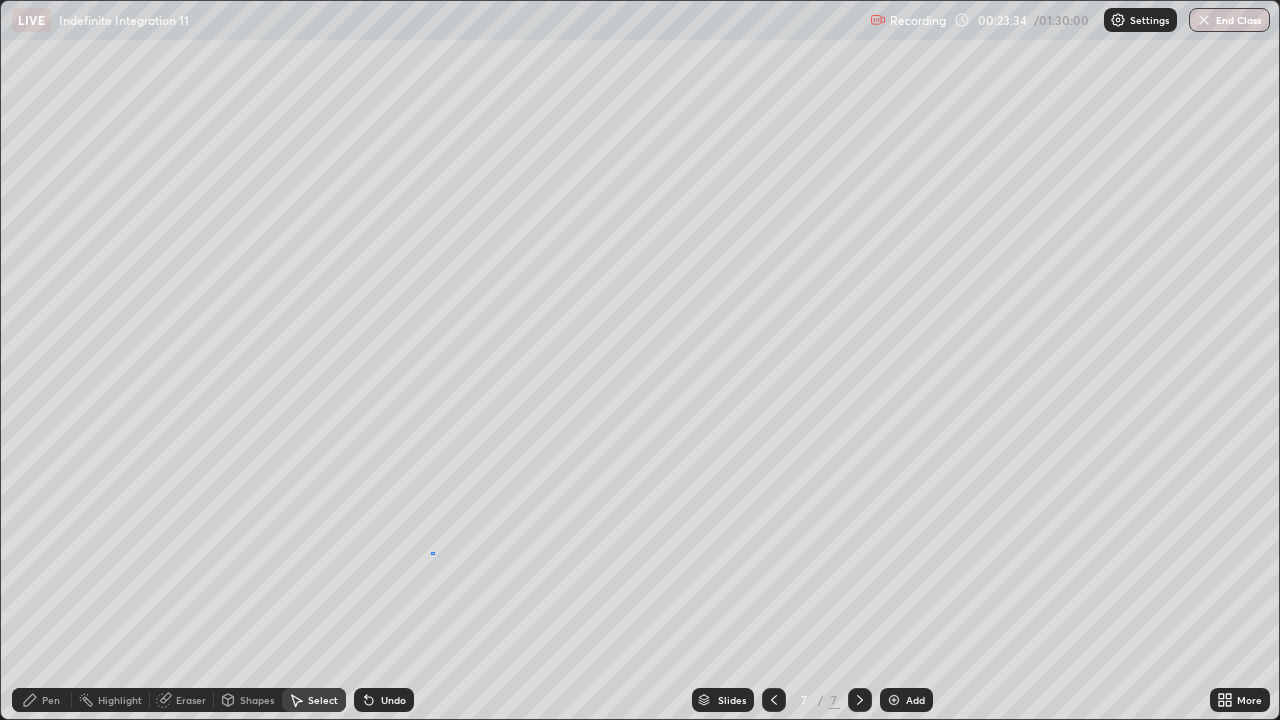 click on "0 ° Undo Copy Duplicate Duplicate to new slide Delete" at bounding box center (640, 360) 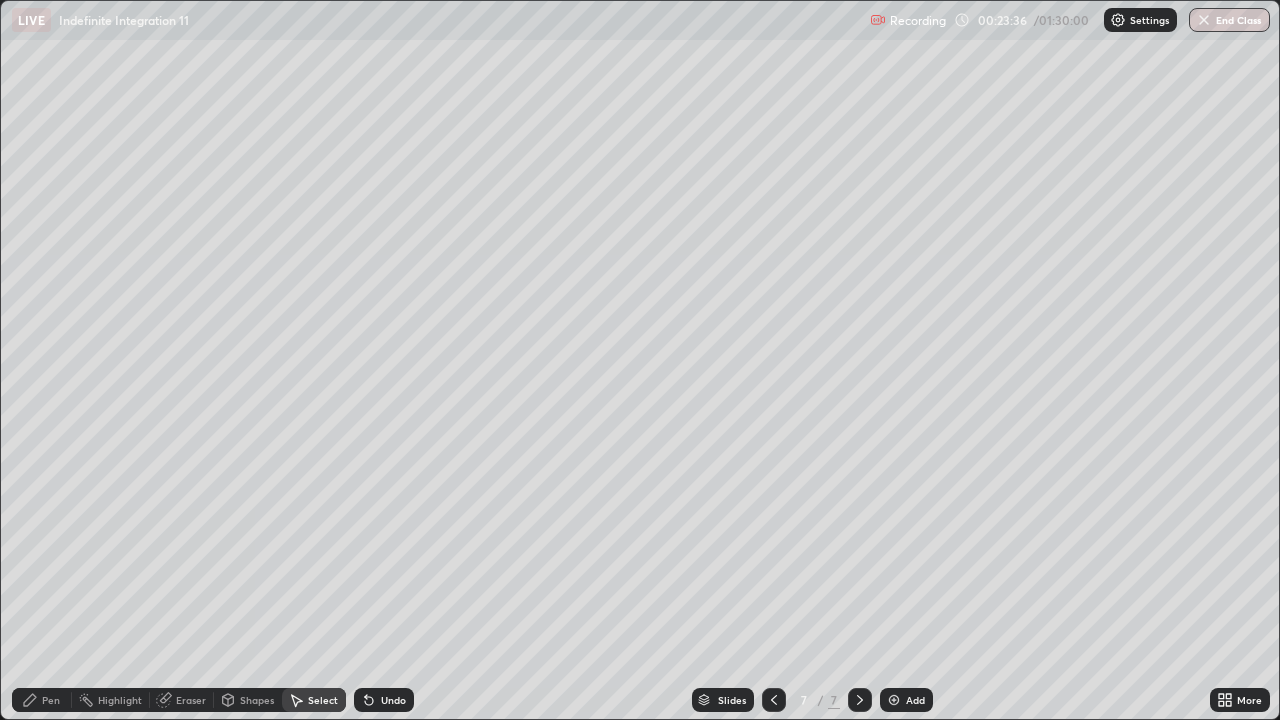 click 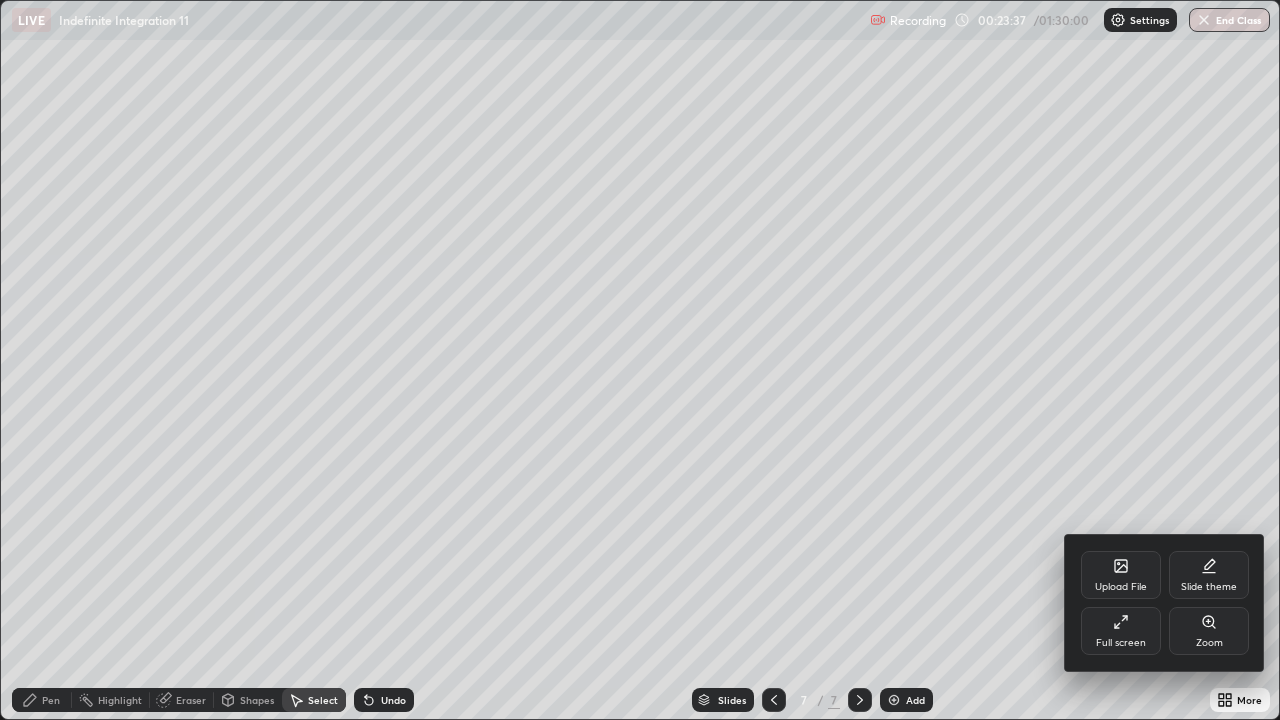 click on "Full screen" at bounding box center (1121, 643) 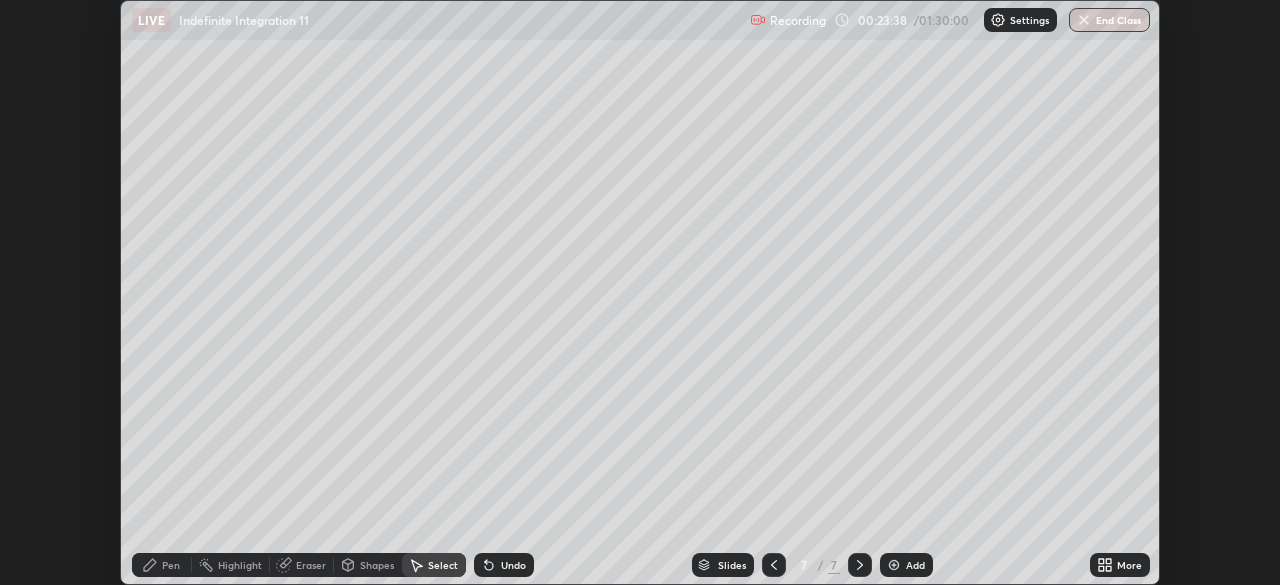 scroll, scrollTop: 585, scrollLeft: 1280, axis: both 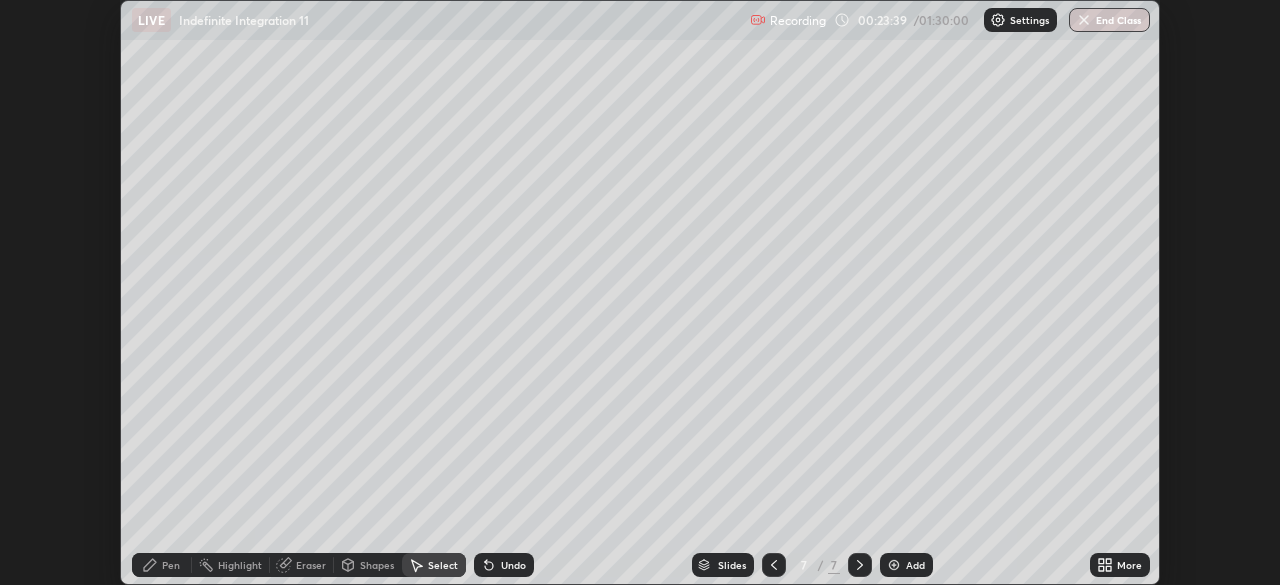 click 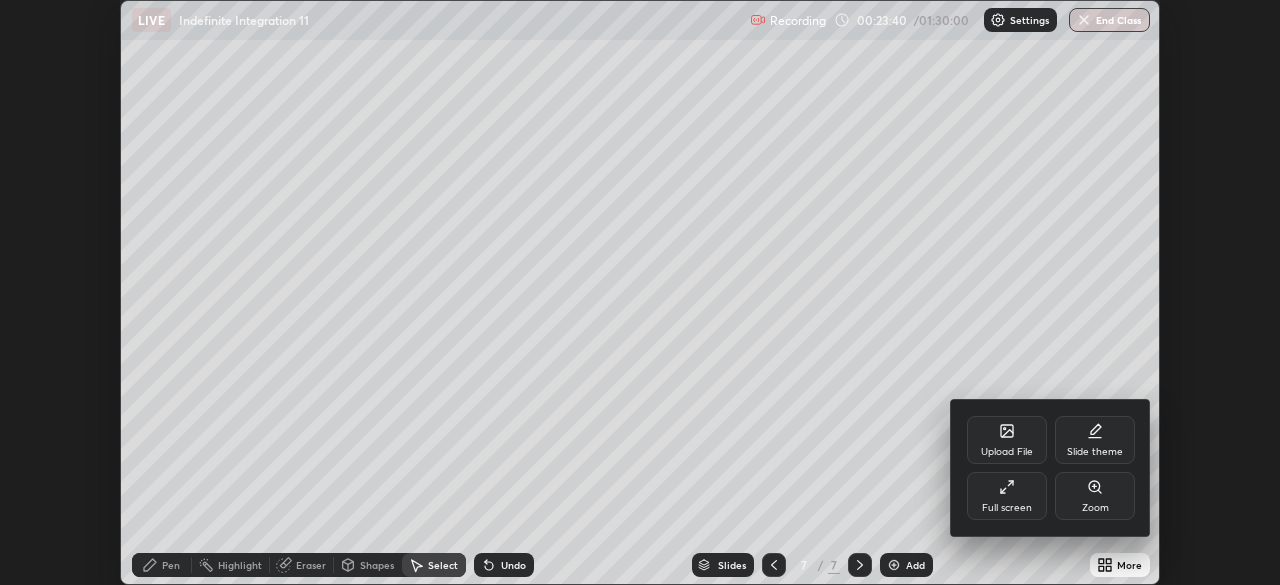 click on "Full screen" at bounding box center (1007, 508) 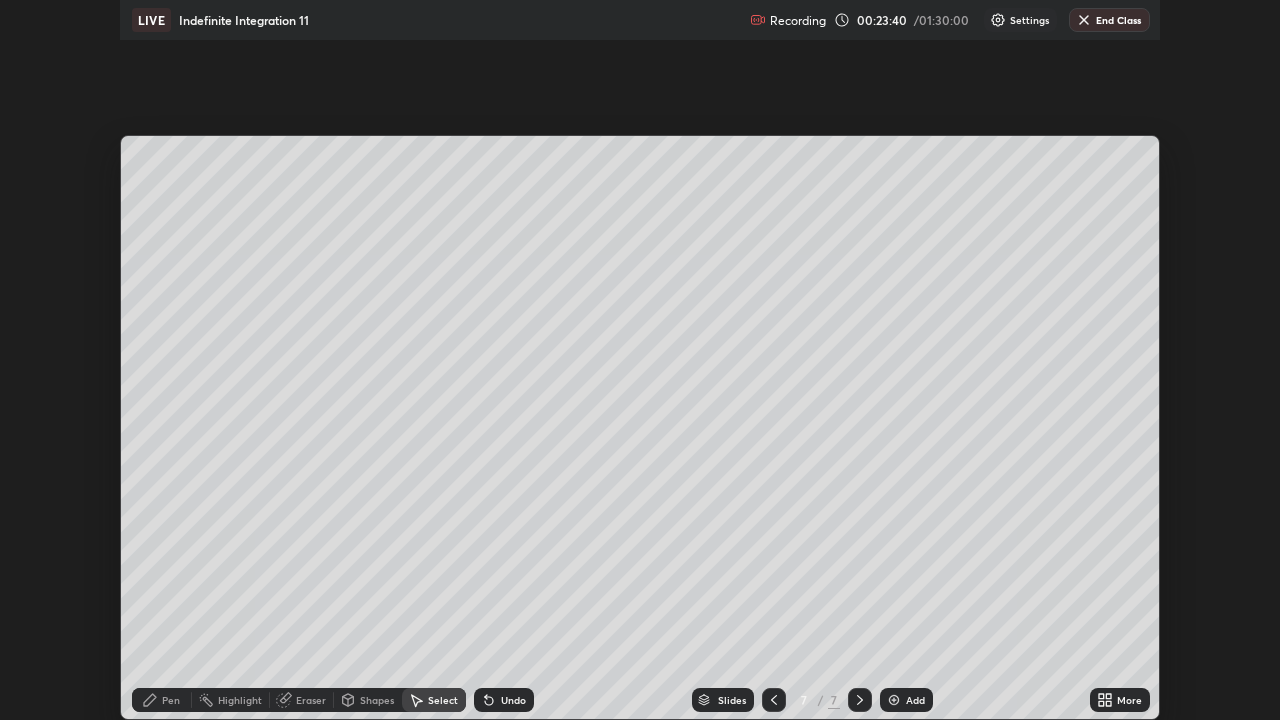 scroll, scrollTop: 99280, scrollLeft: 98720, axis: both 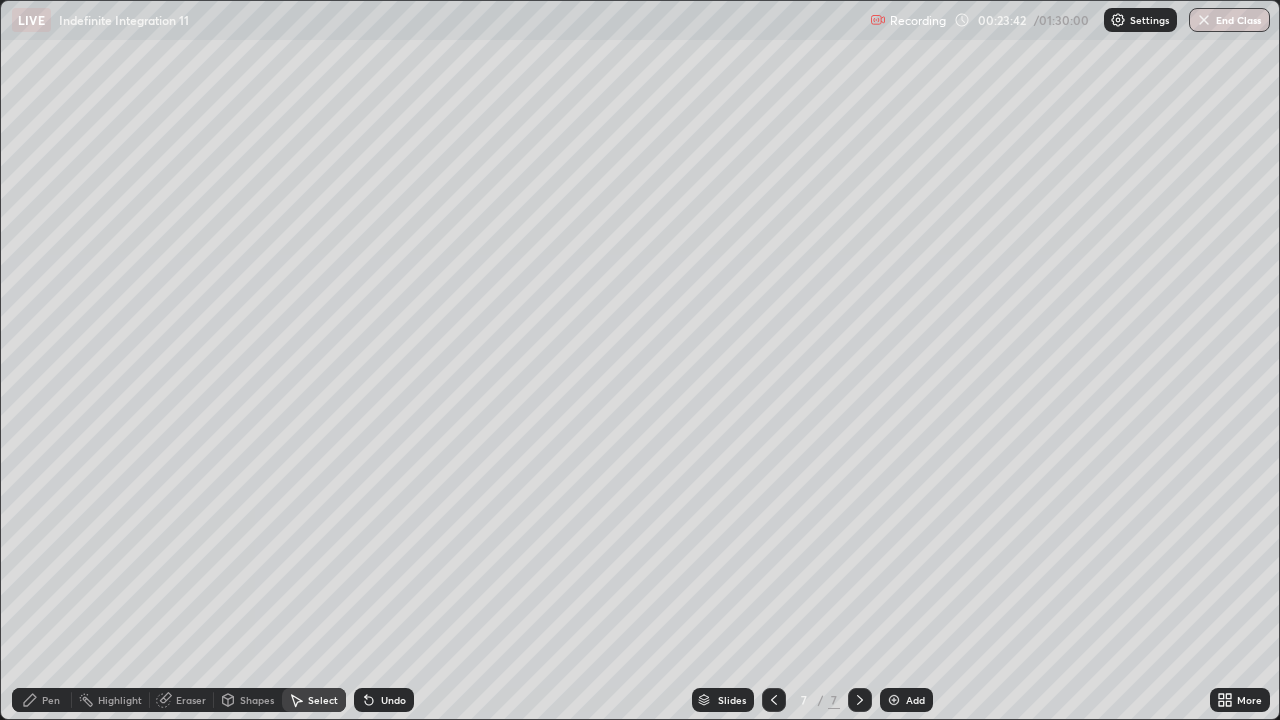 click on "Pen" at bounding box center (51, 700) 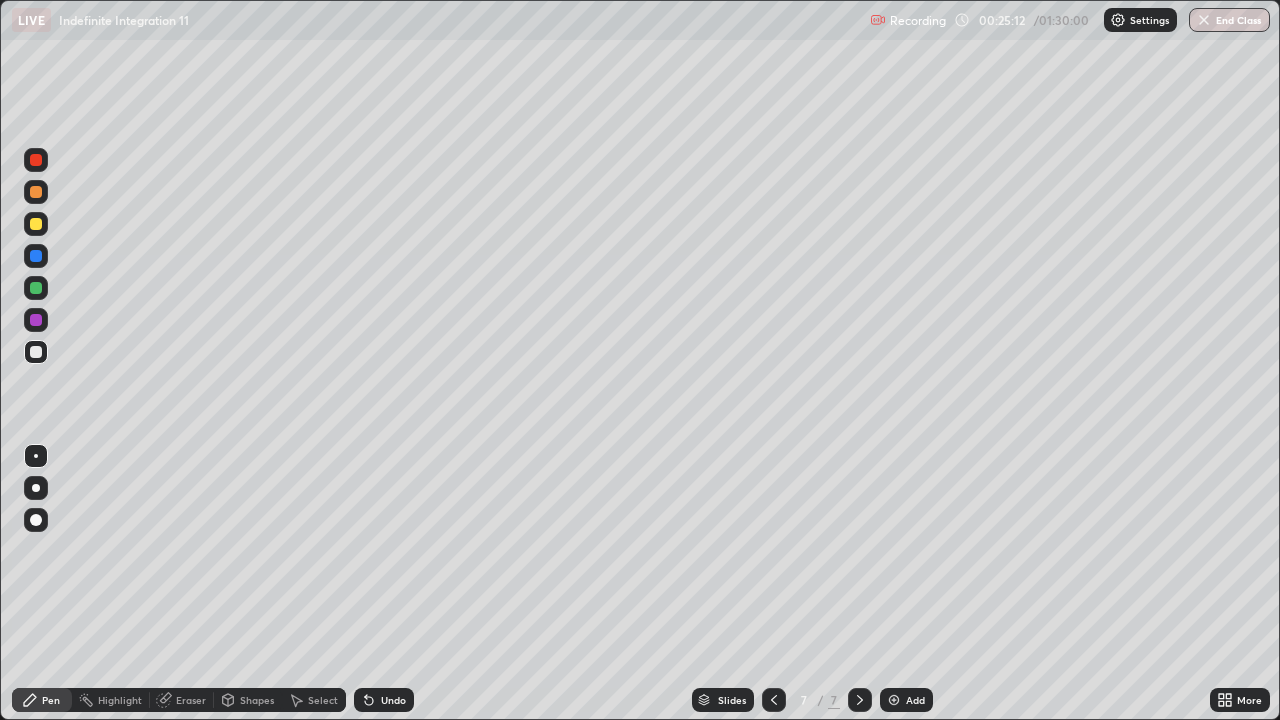 click on "Select" at bounding box center (323, 700) 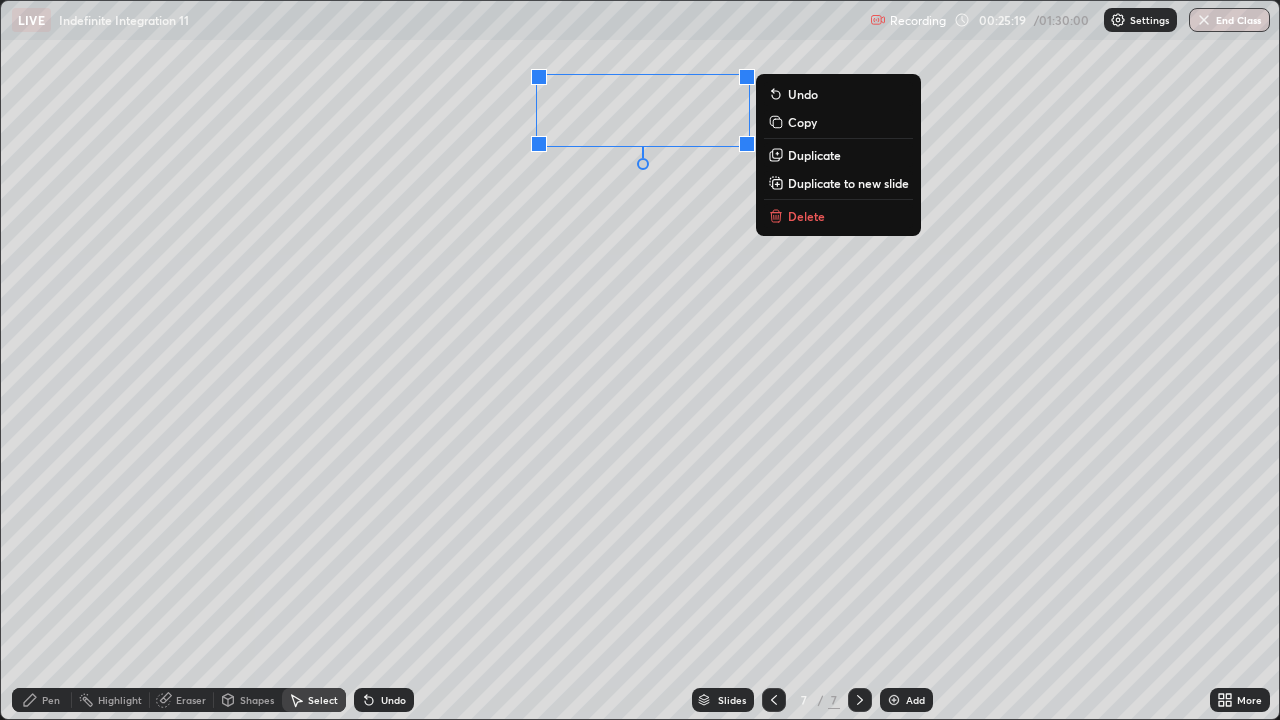 click on "Pen" at bounding box center [42, 700] 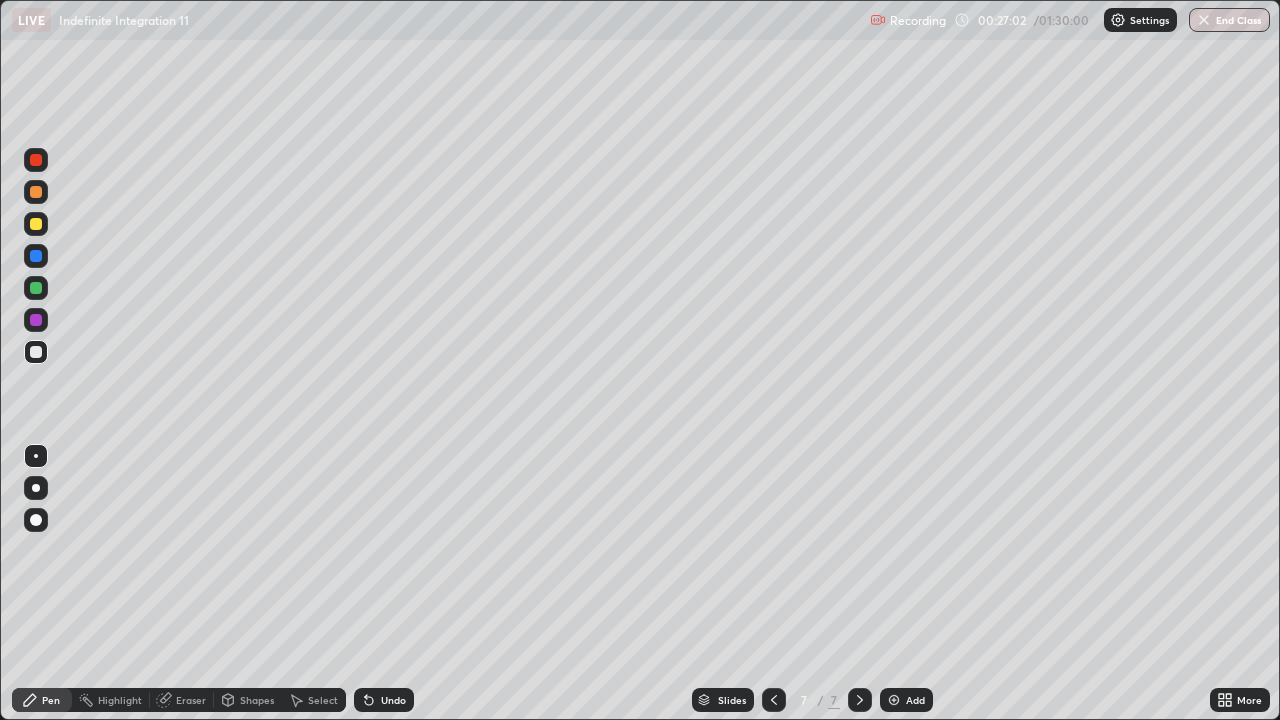 click 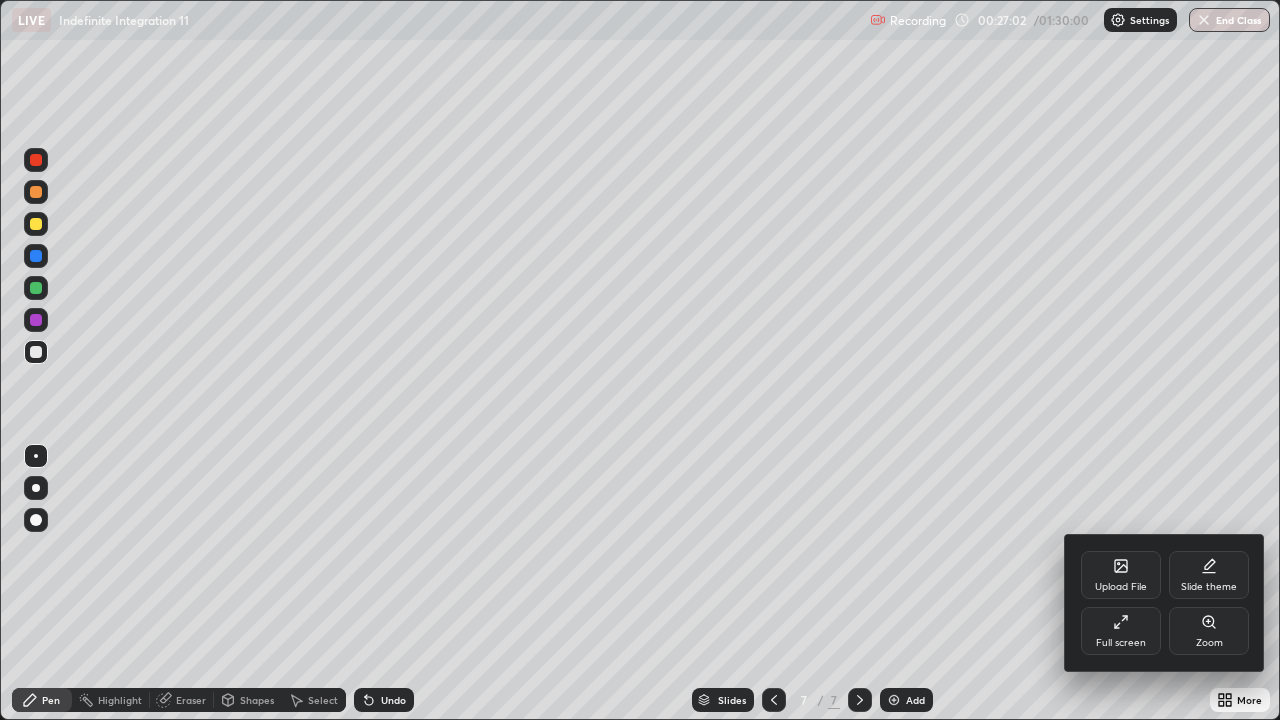 click on "Full screen" at bounding box center [1121, 631] 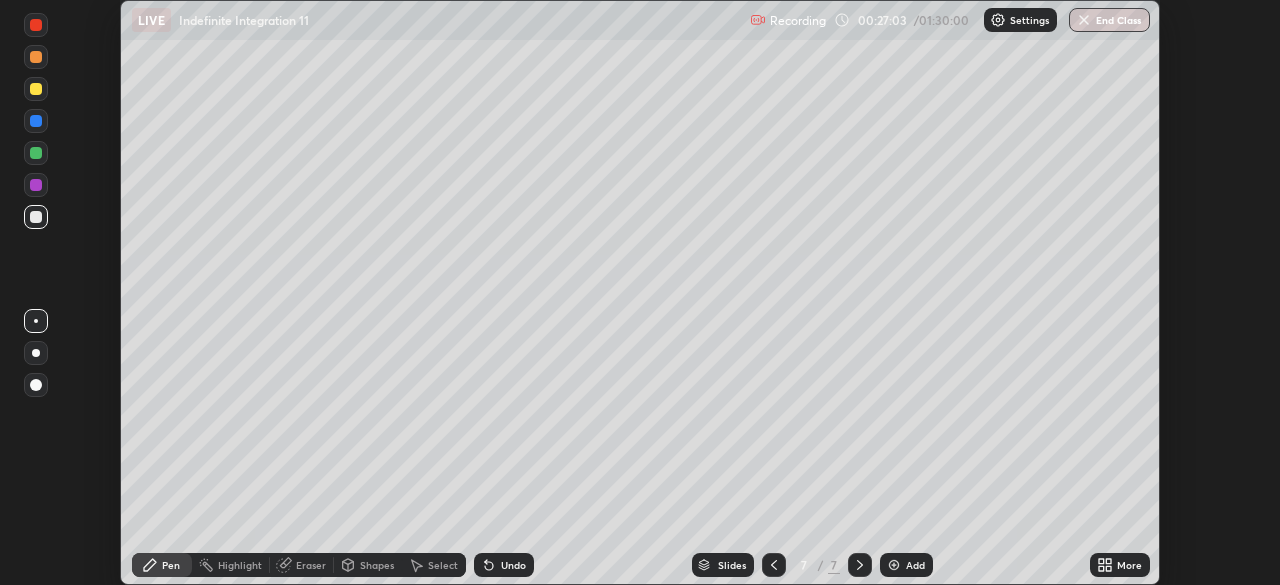 scroll, scrollTop: 585, scrollLeft: 1280, axis: both 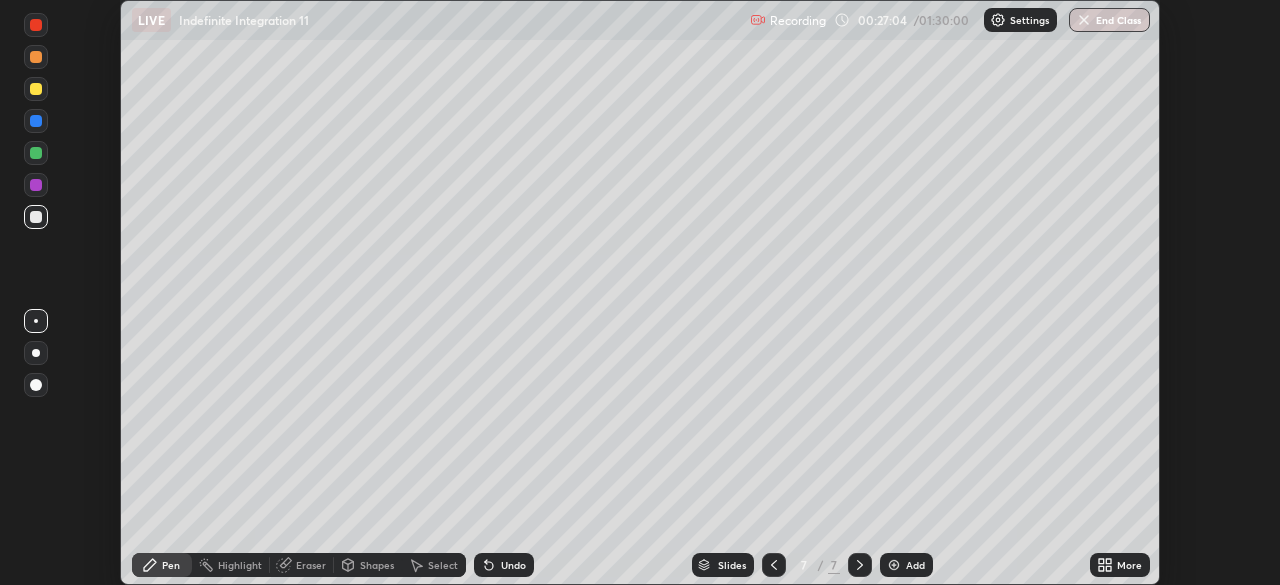 click 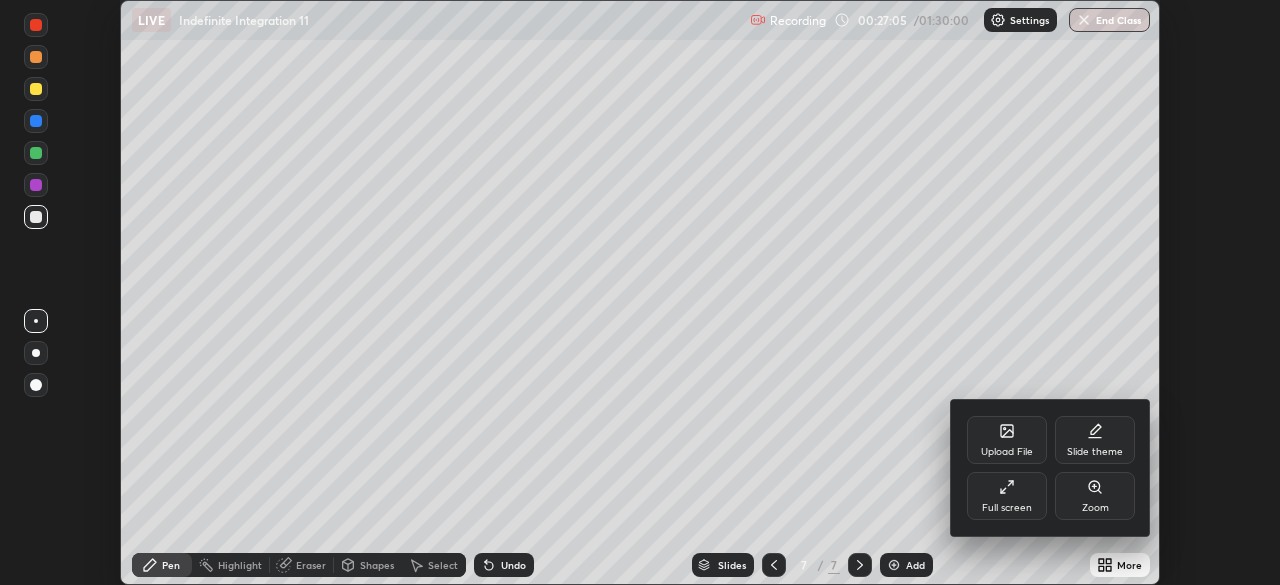 click on "Full screen" at bounding box center [1007, 496] 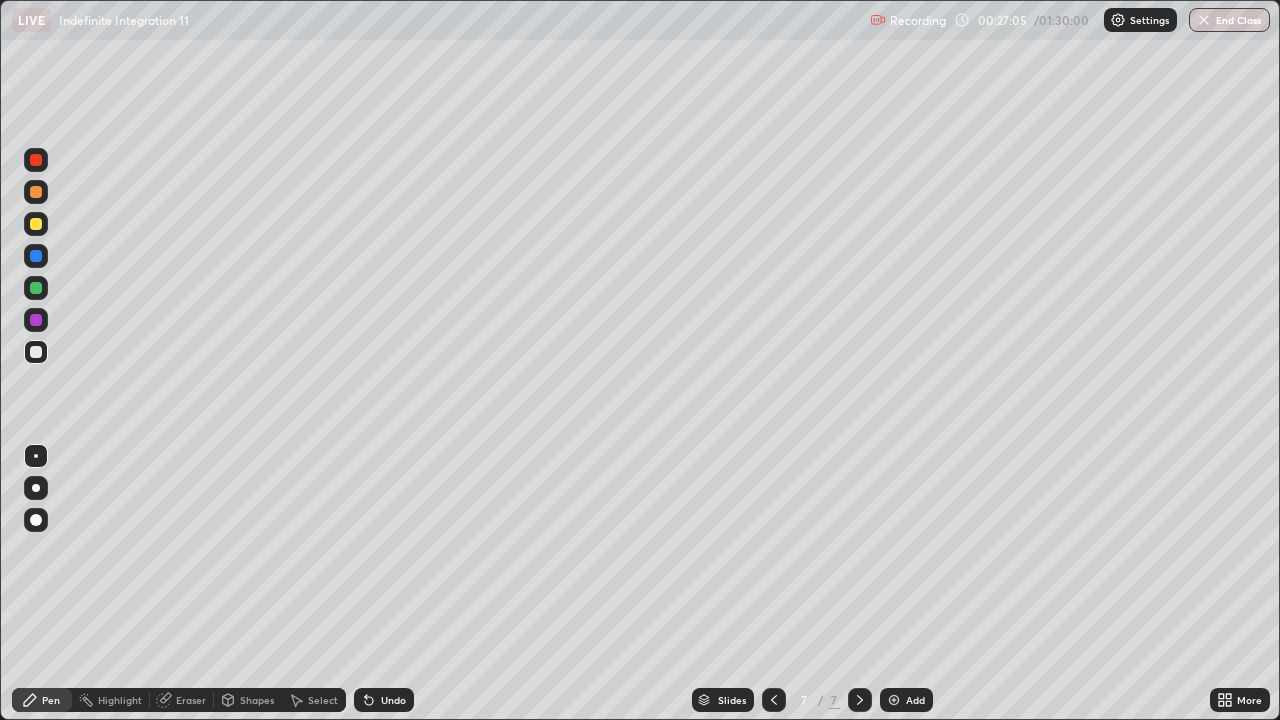 scroll, scrollTop: 99280, scrollLeft: 98720, axis: both 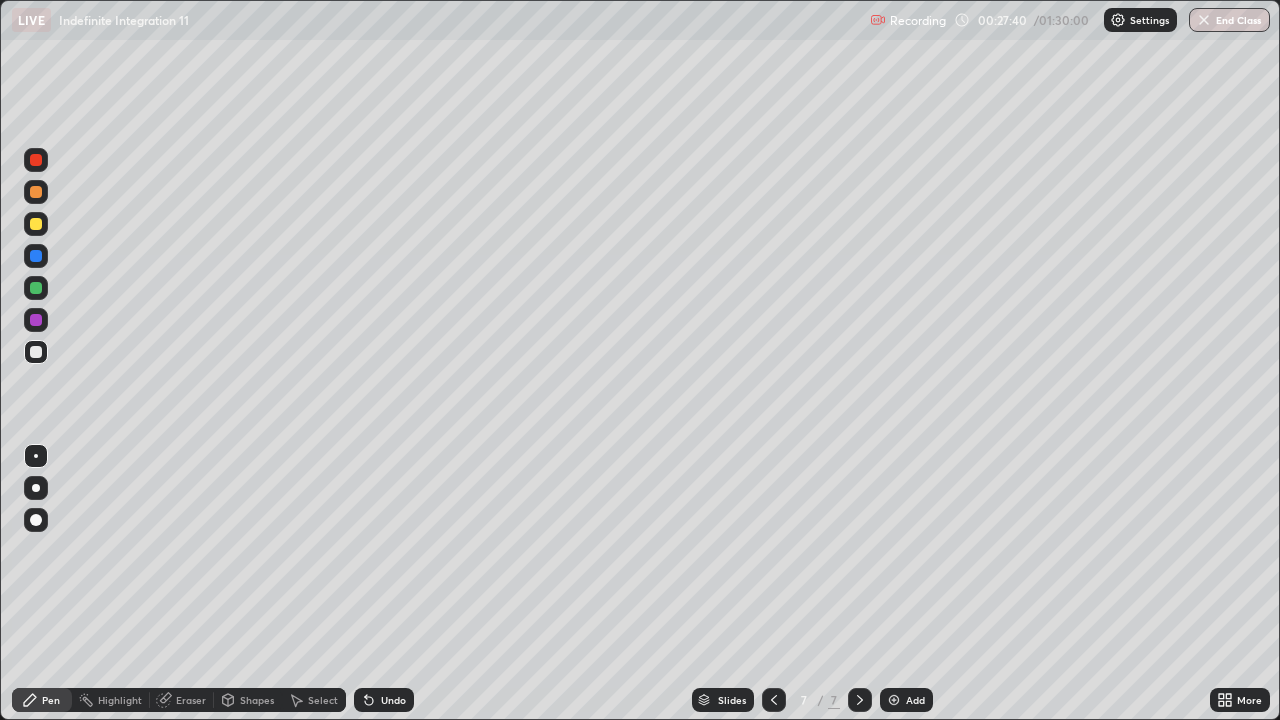 click on "Undo" at bounding box center [384, 700] 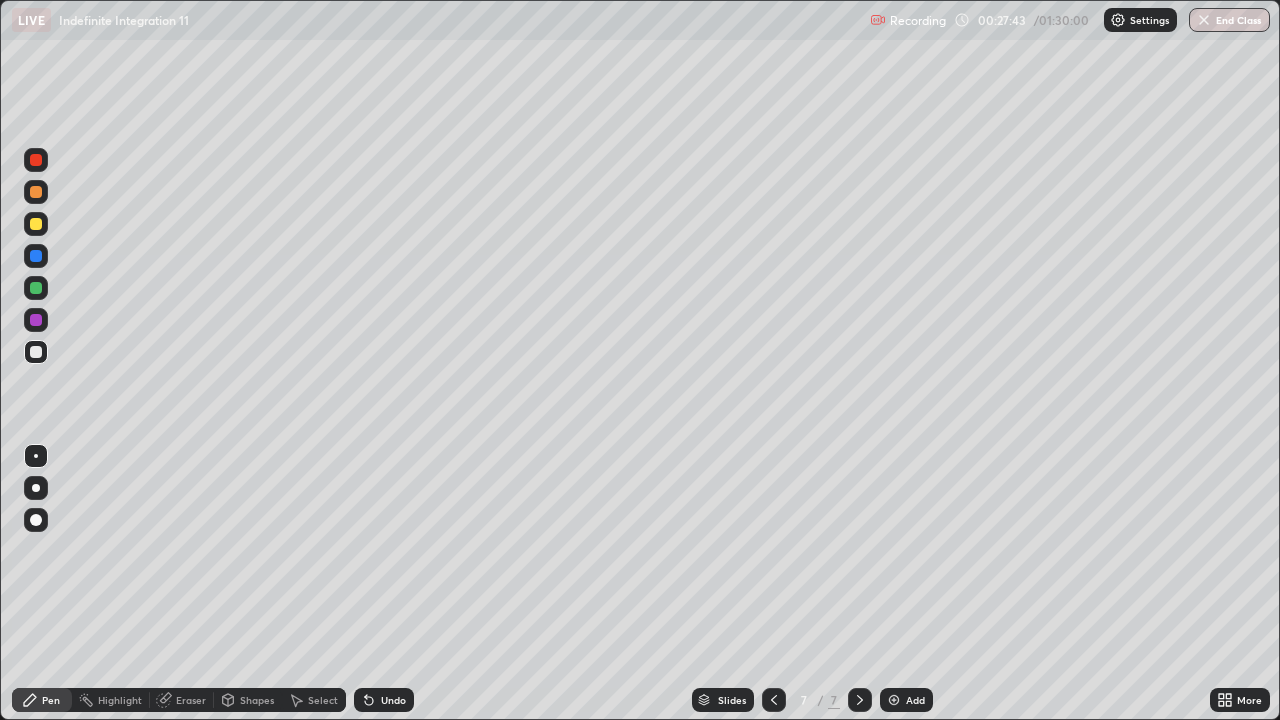 click on "Undo" at bounding box center [384, 700] 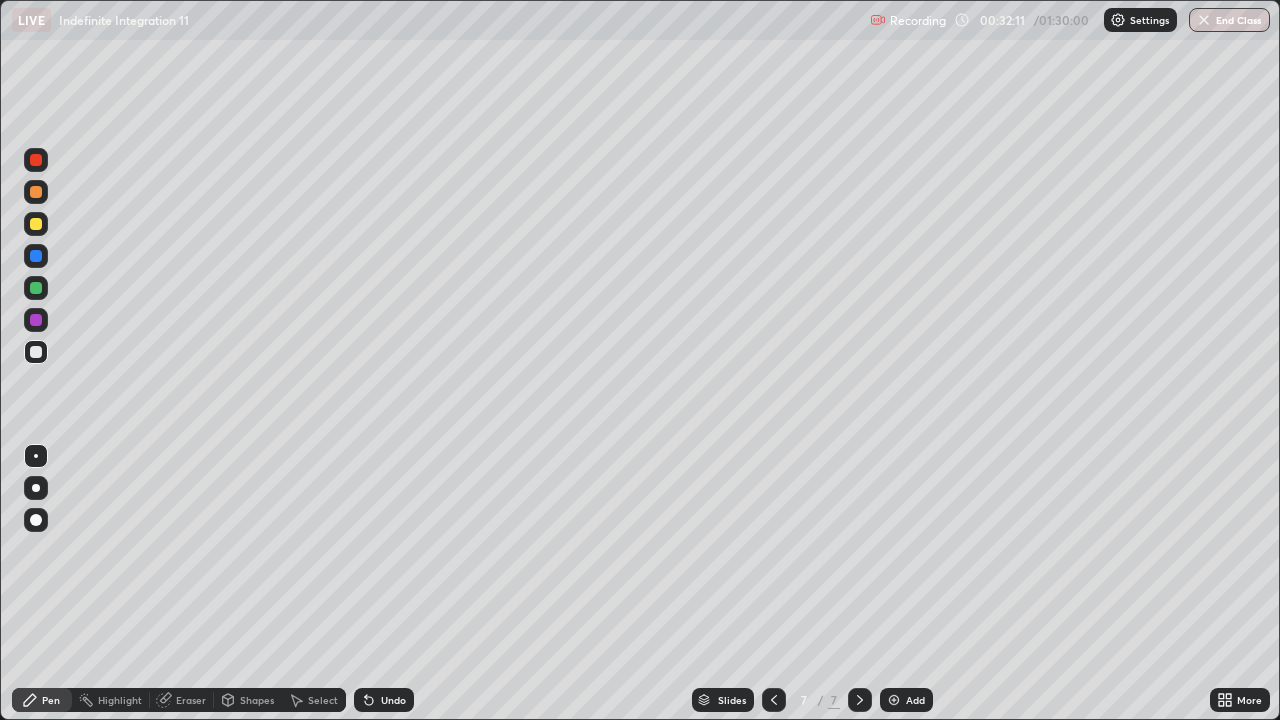 click at bounding box center (894, 700) 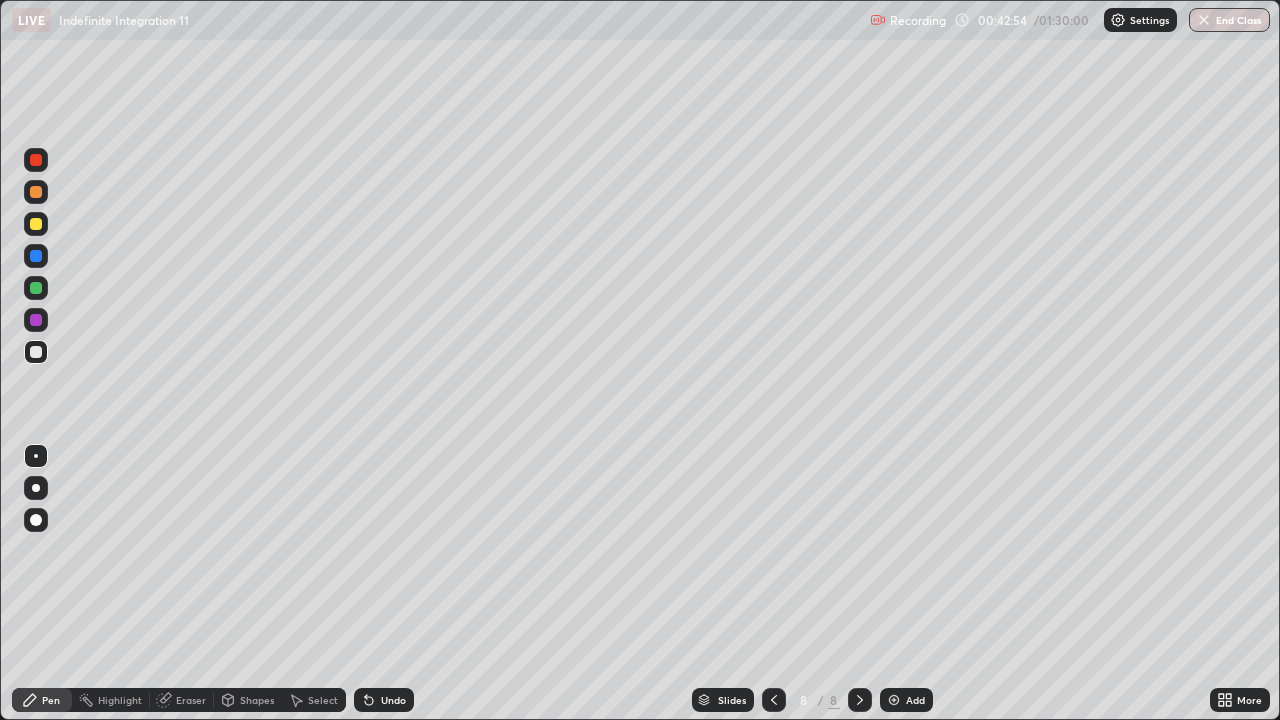click at bounding box center [894, 700] 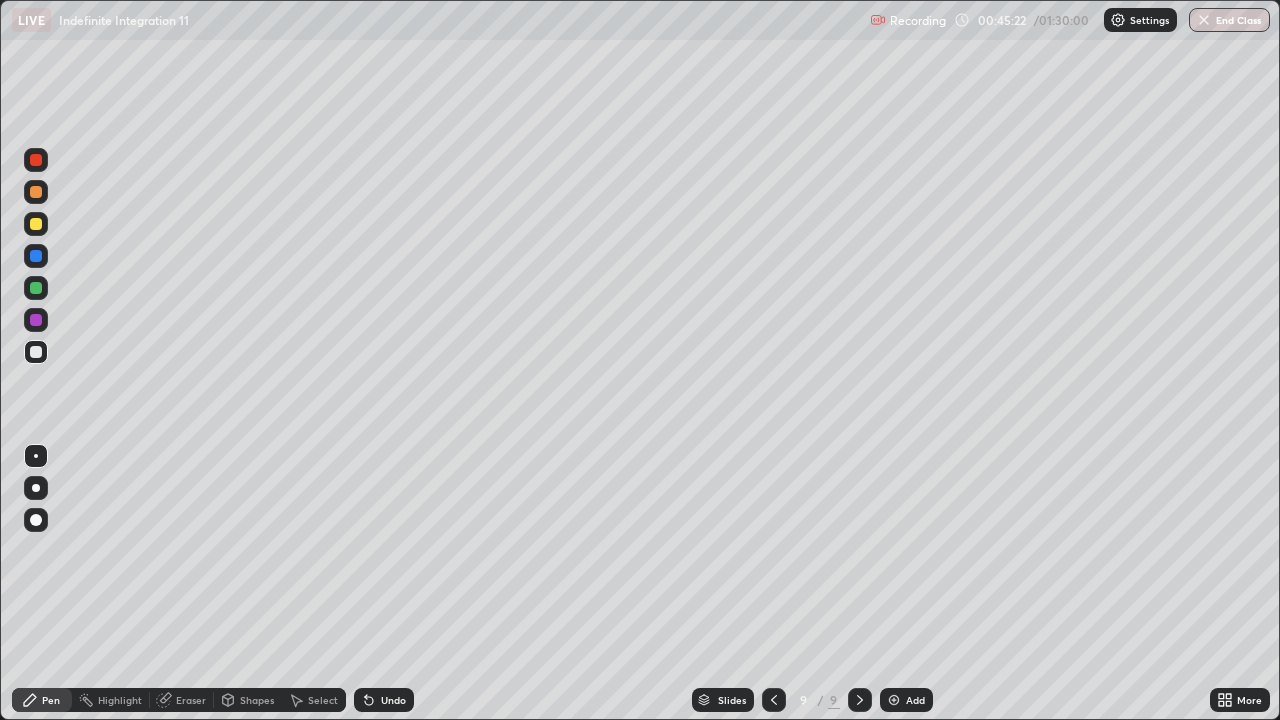 click at bounding box center [774, 700] 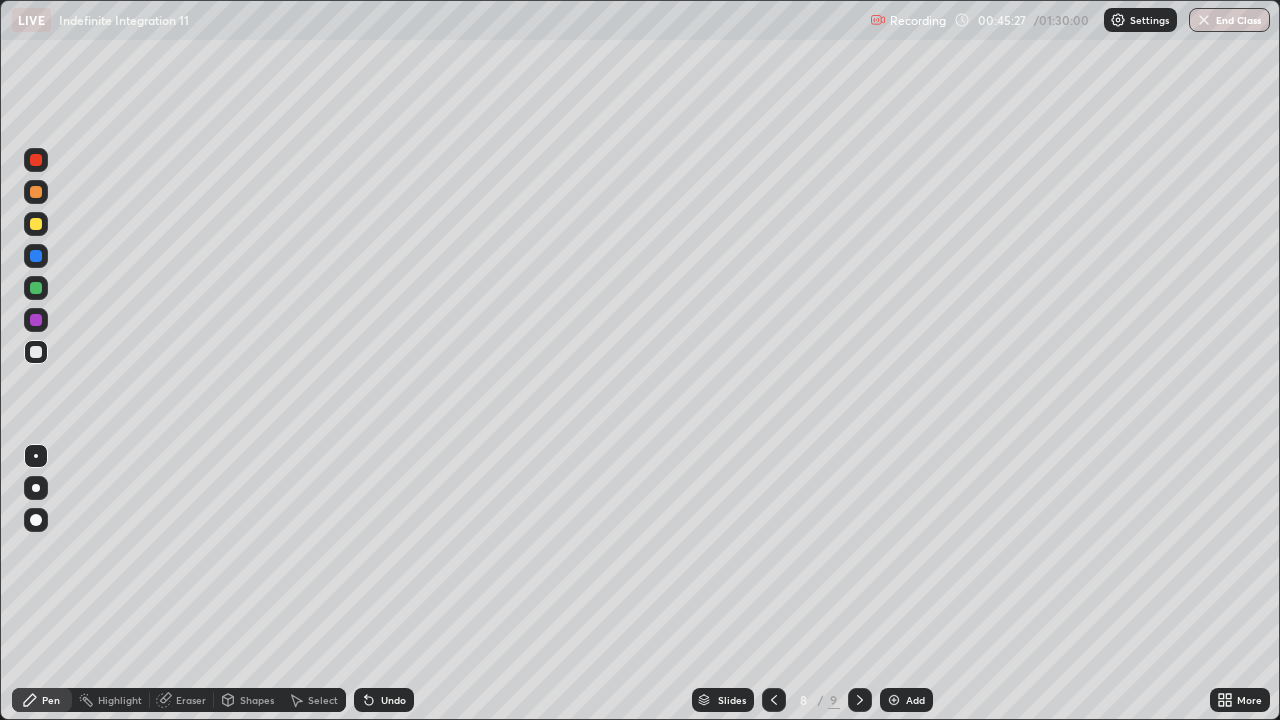 click 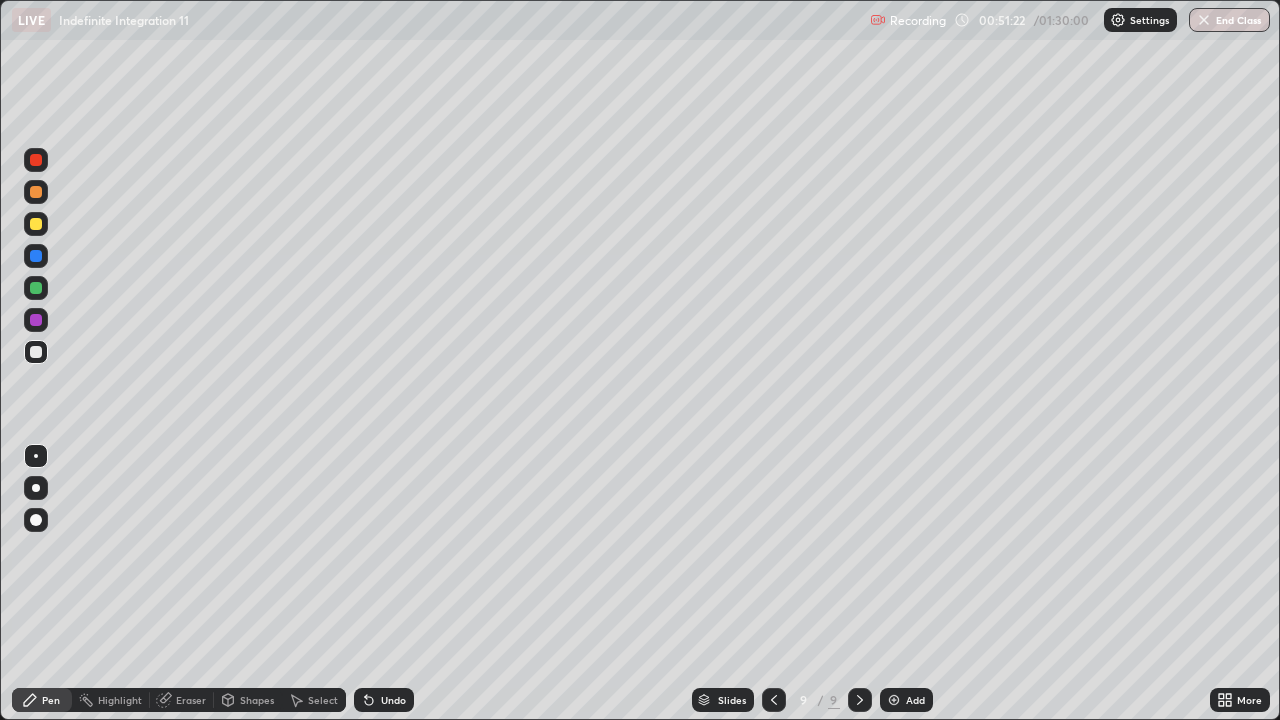 click on "Add" at bounding box center (906, 700) 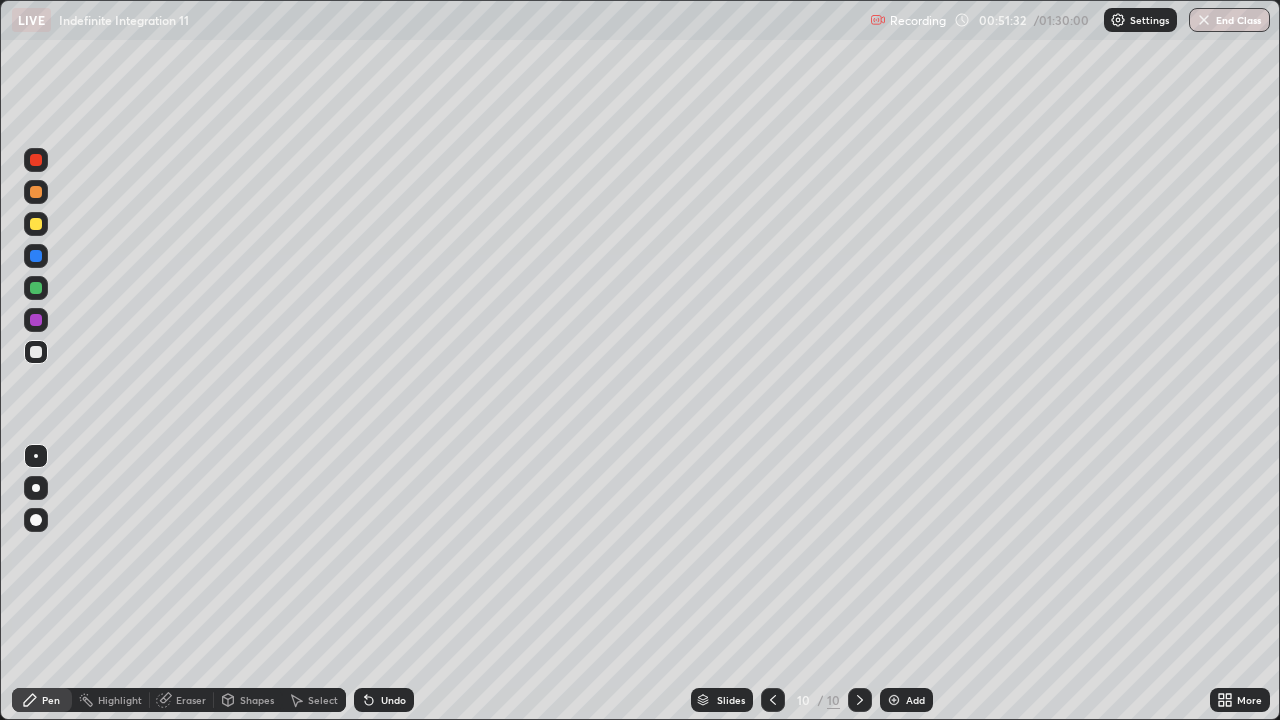 click on "Undo" at bounding box center (393, 700) 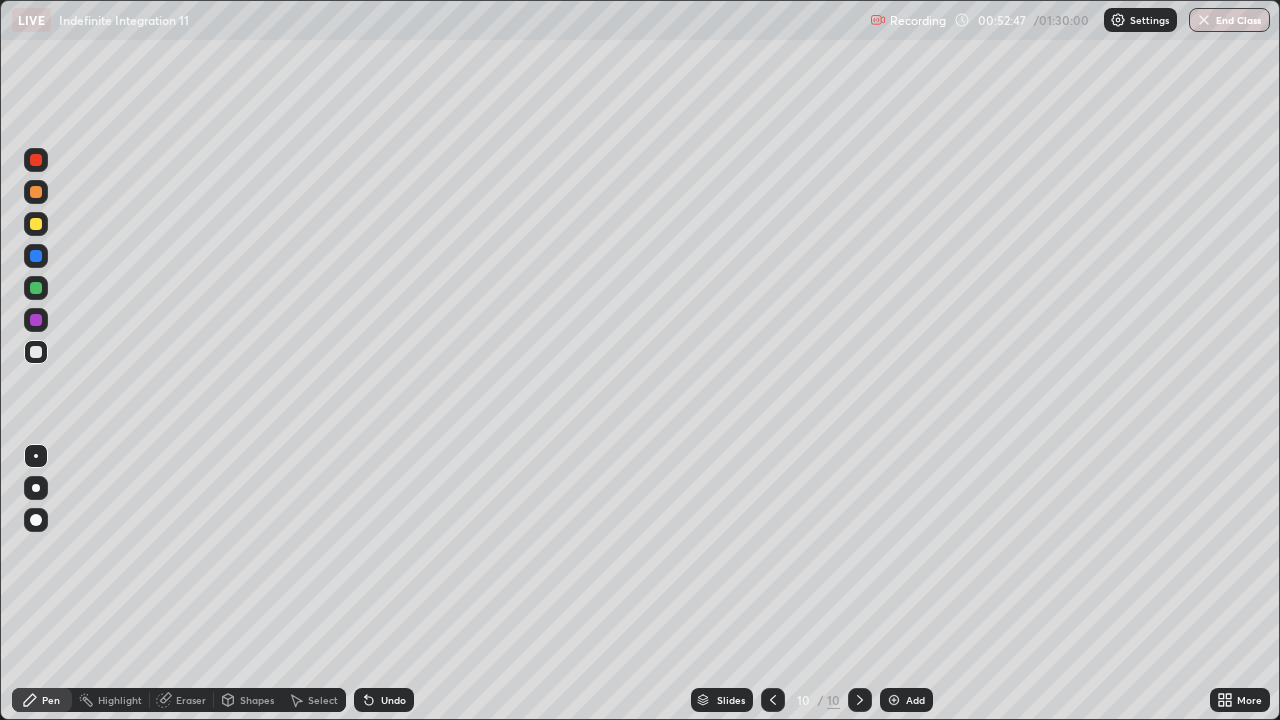 click on "Eraser" at bounding box center [191, 700] 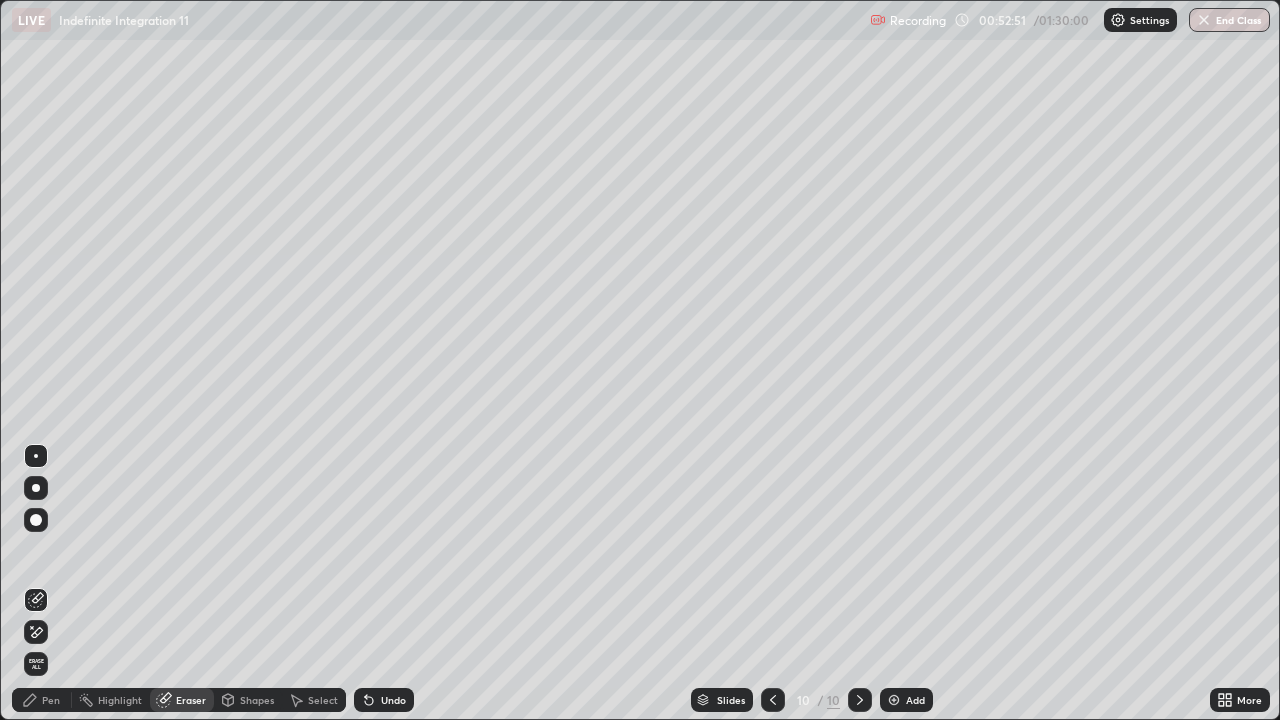 click 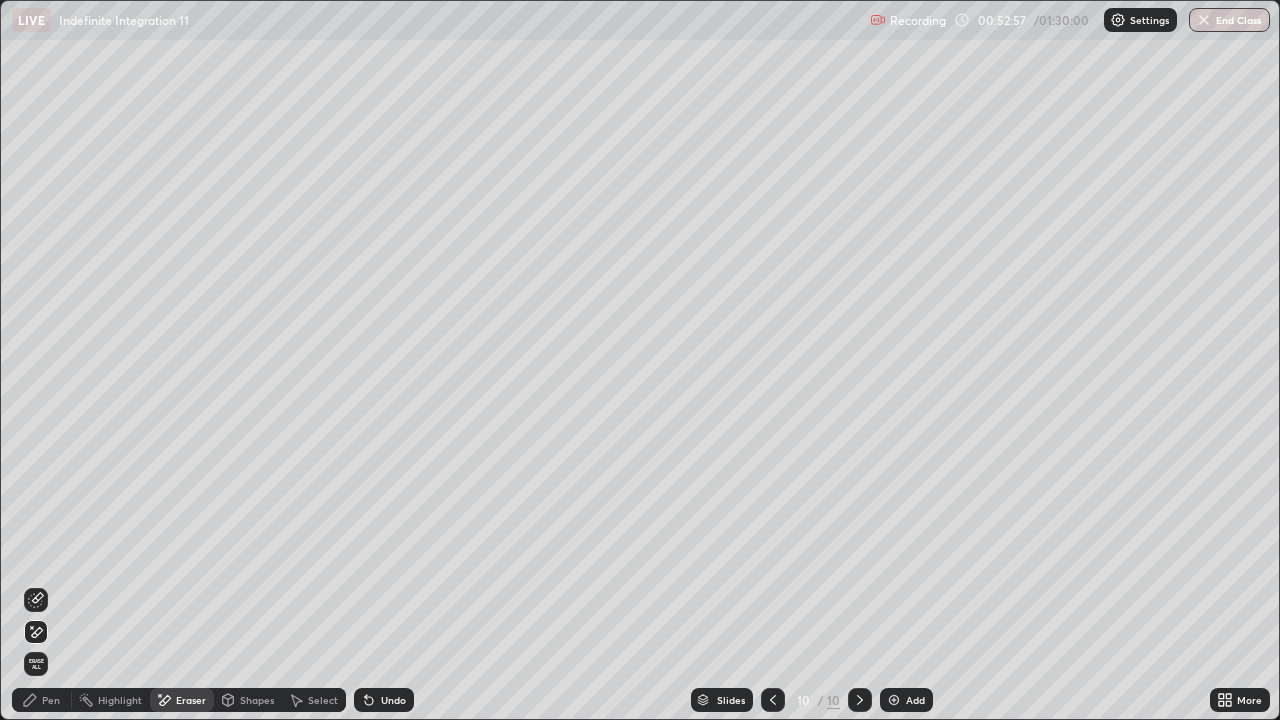 click on "Pen" at bounding box center (51, 700) 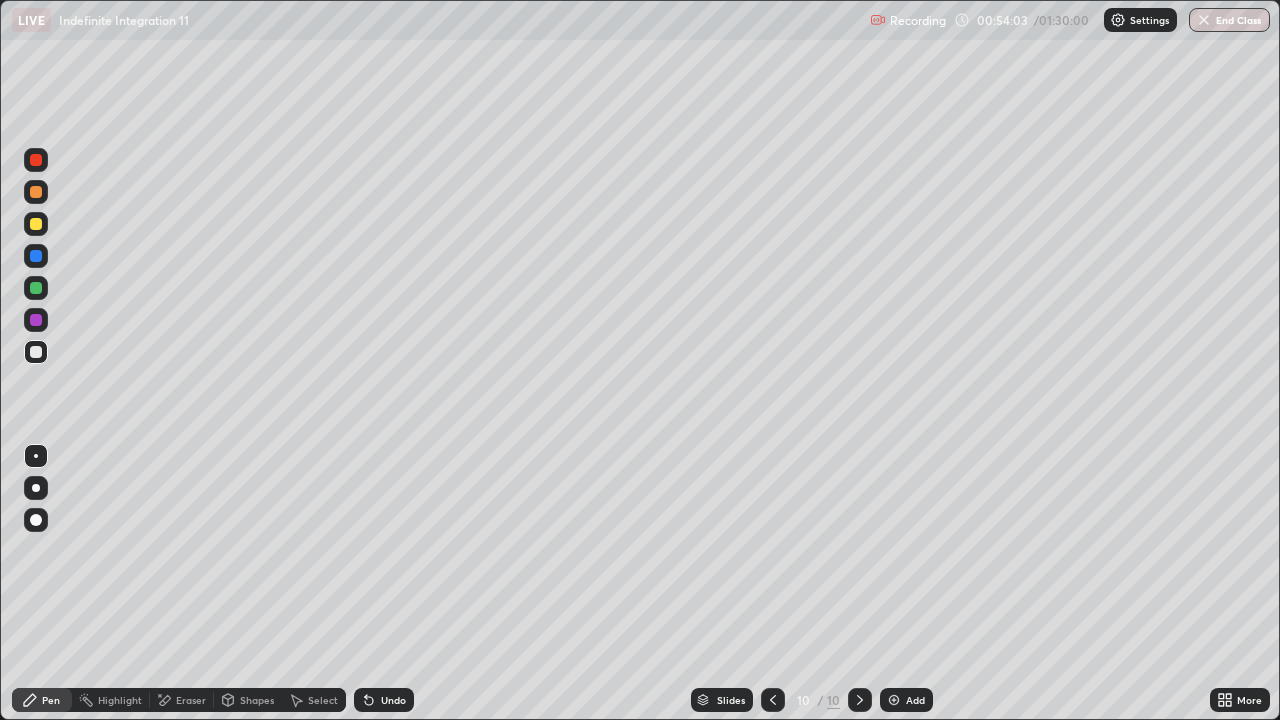 click on "Undo" at bounding box center (393, 700) 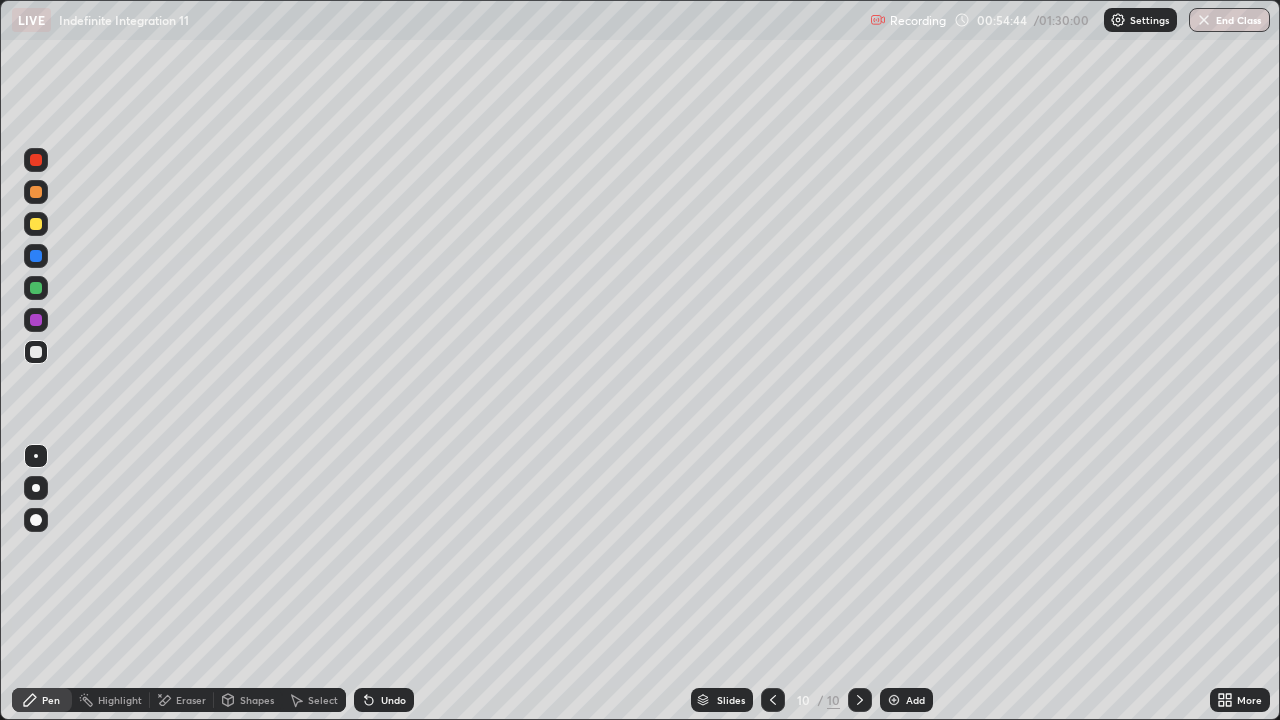 click 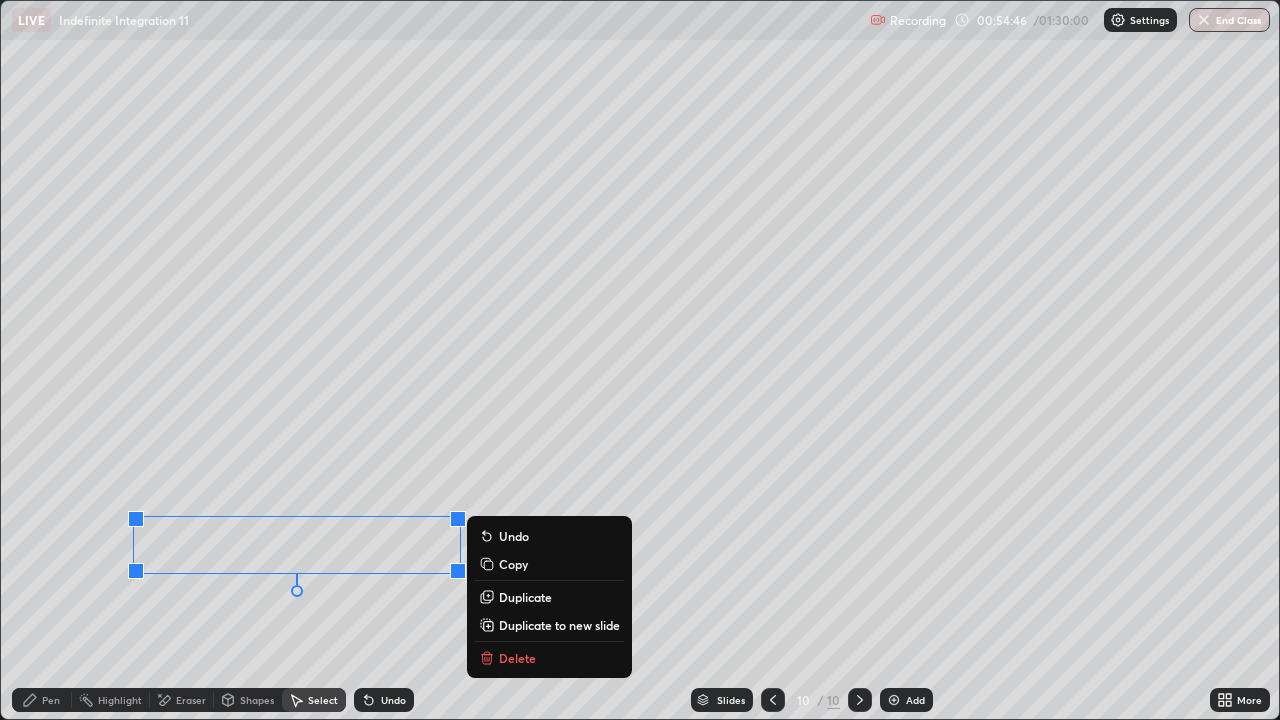 click on "Duplicate" at bounding box center (525, 597) 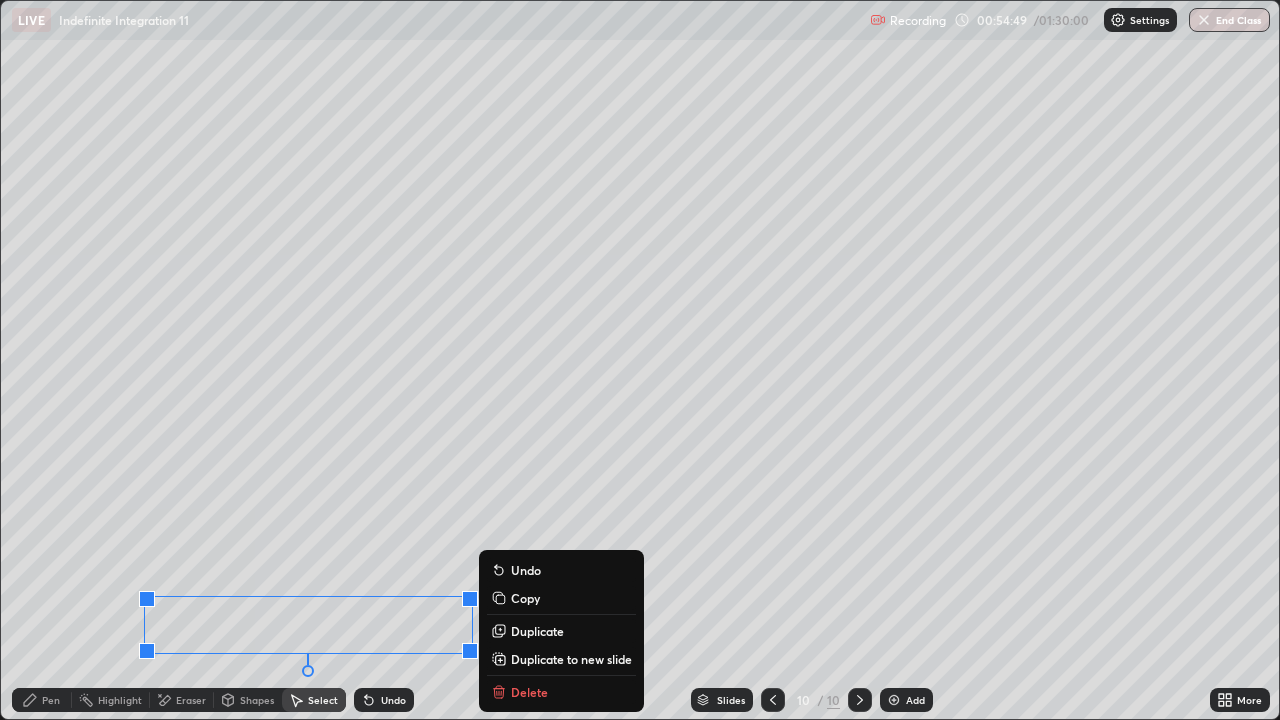 click on "Pen" at bounding box center [51, 700] 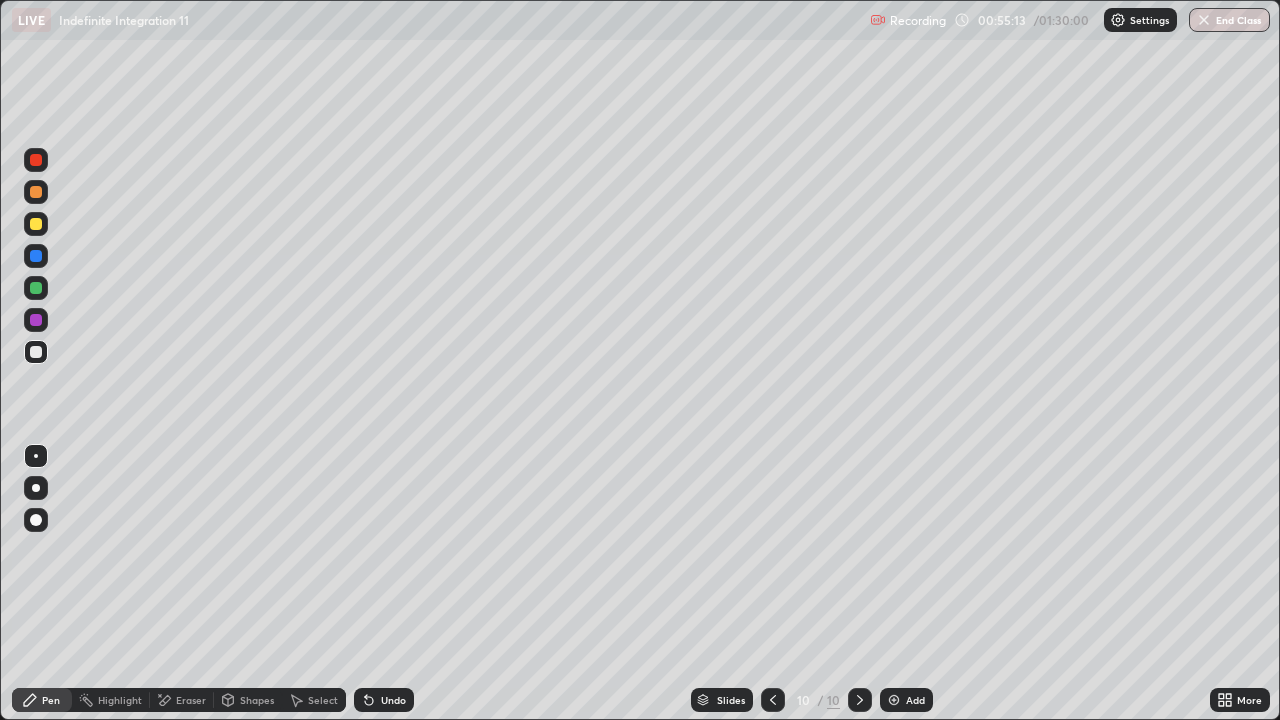 click on "More" at bounding box center [1240, 700] 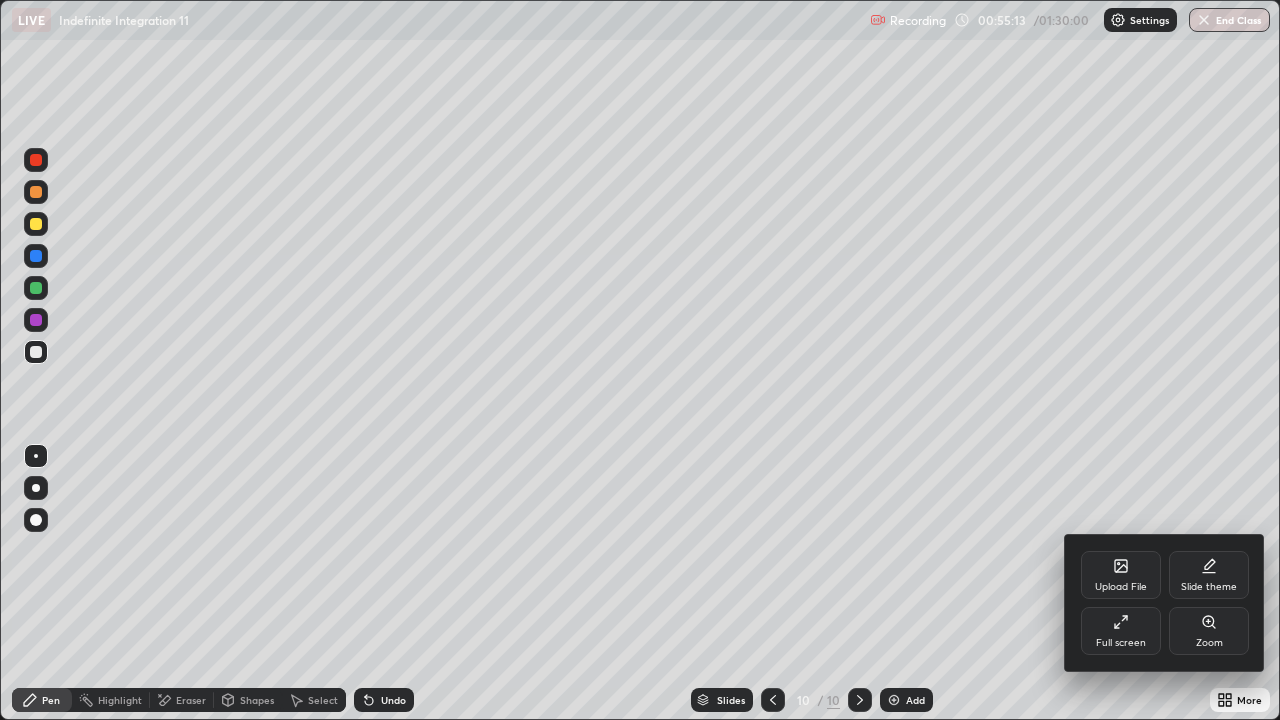 click on "Full screen" at bounding box center (1121, 631) 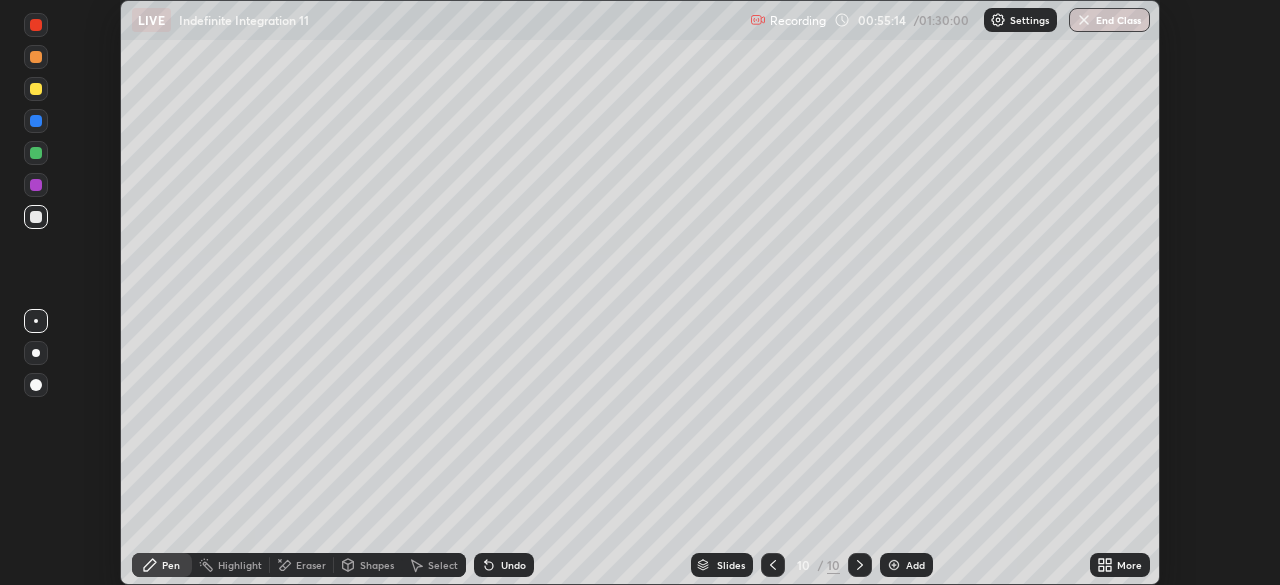 scroll, scrollTop: 585, scrollLeft: 1280, axis: both 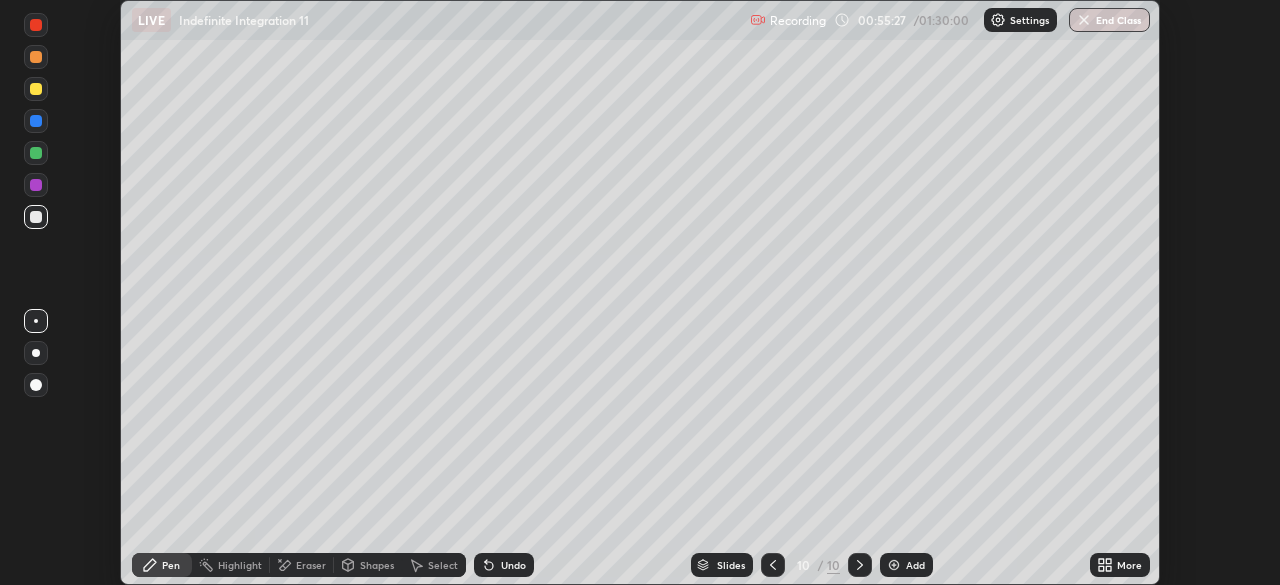 click 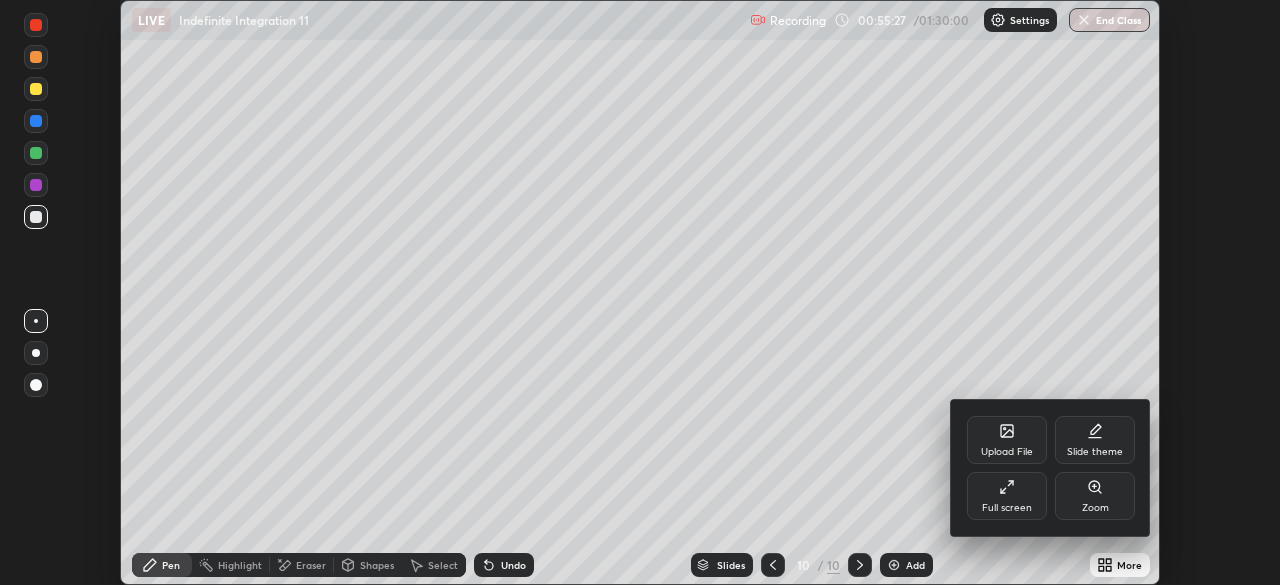 click on "Full screen" at bounding box center [1007, 508] 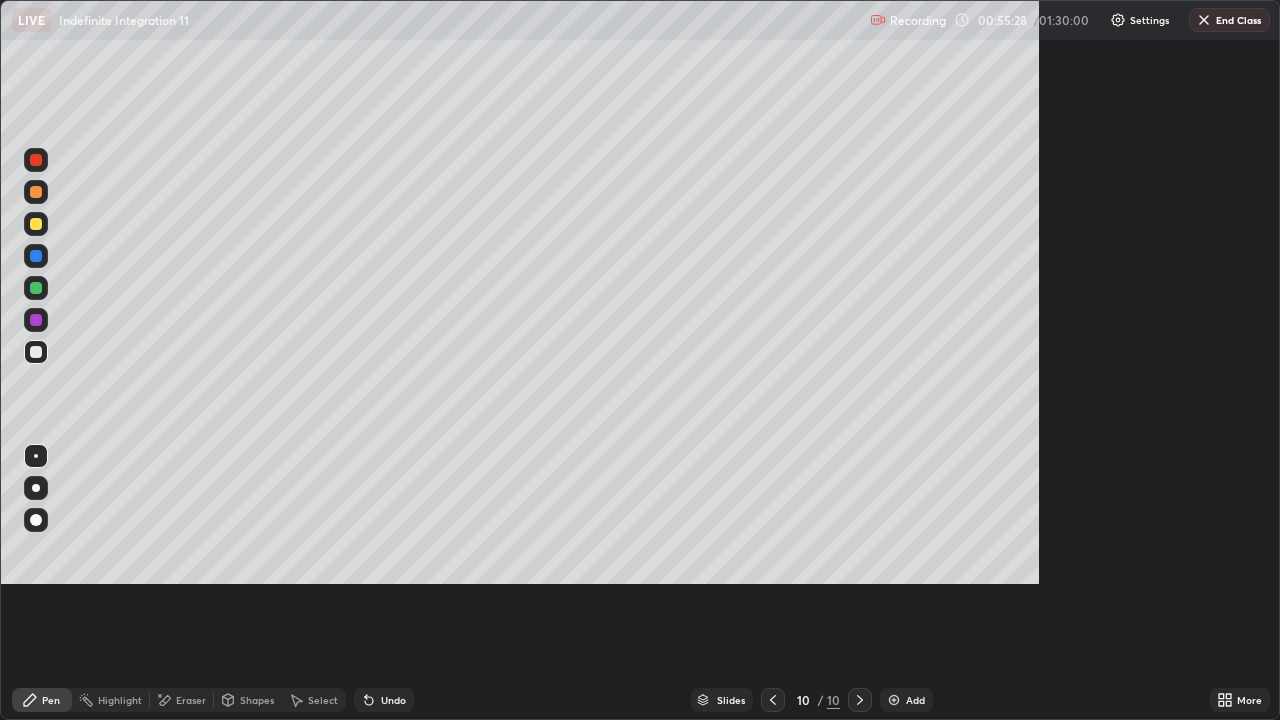 scroll, scrollTop: 99280, scrollLeft: 98720, axis: both 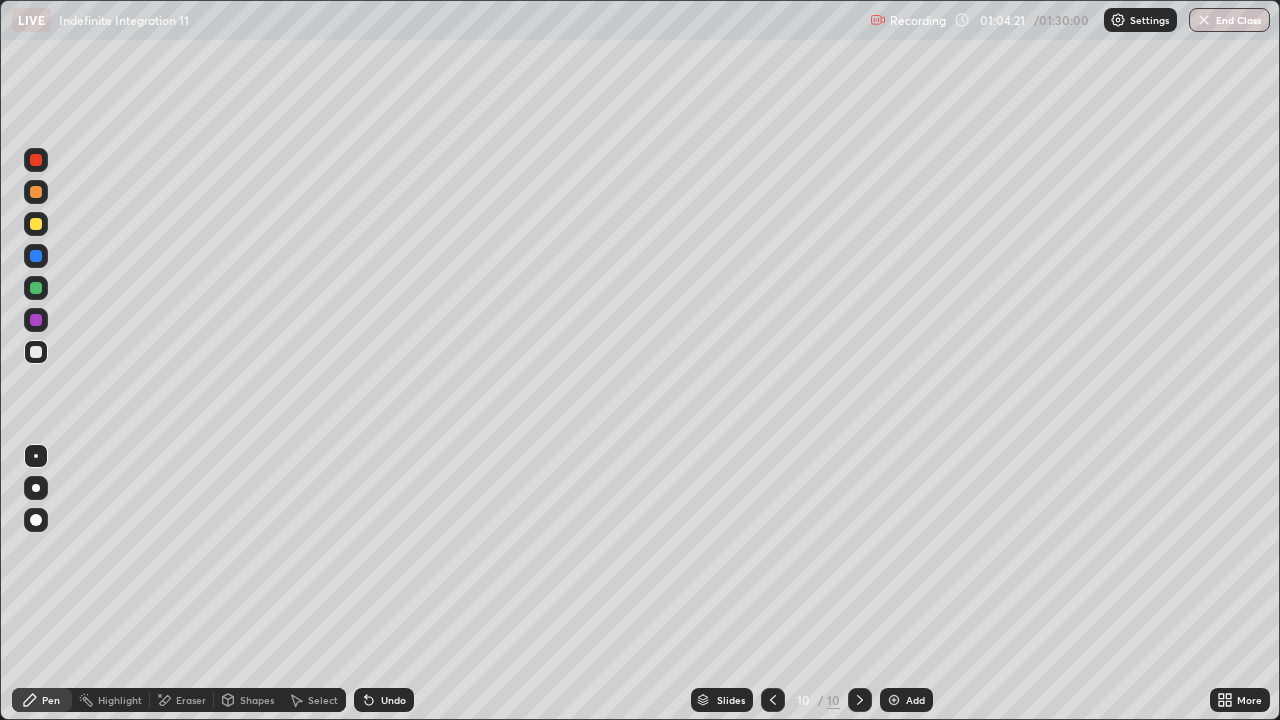 click at bounding box center [894, 700] 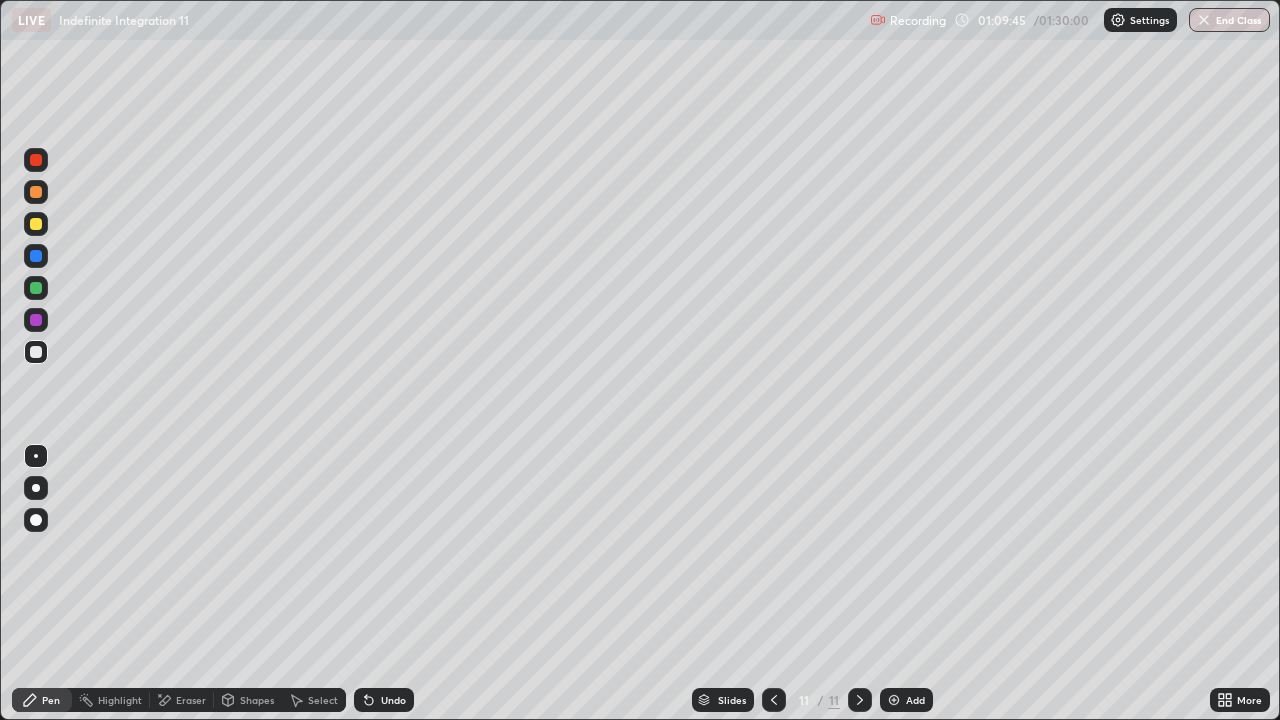 click at bounding box center (36, 224) 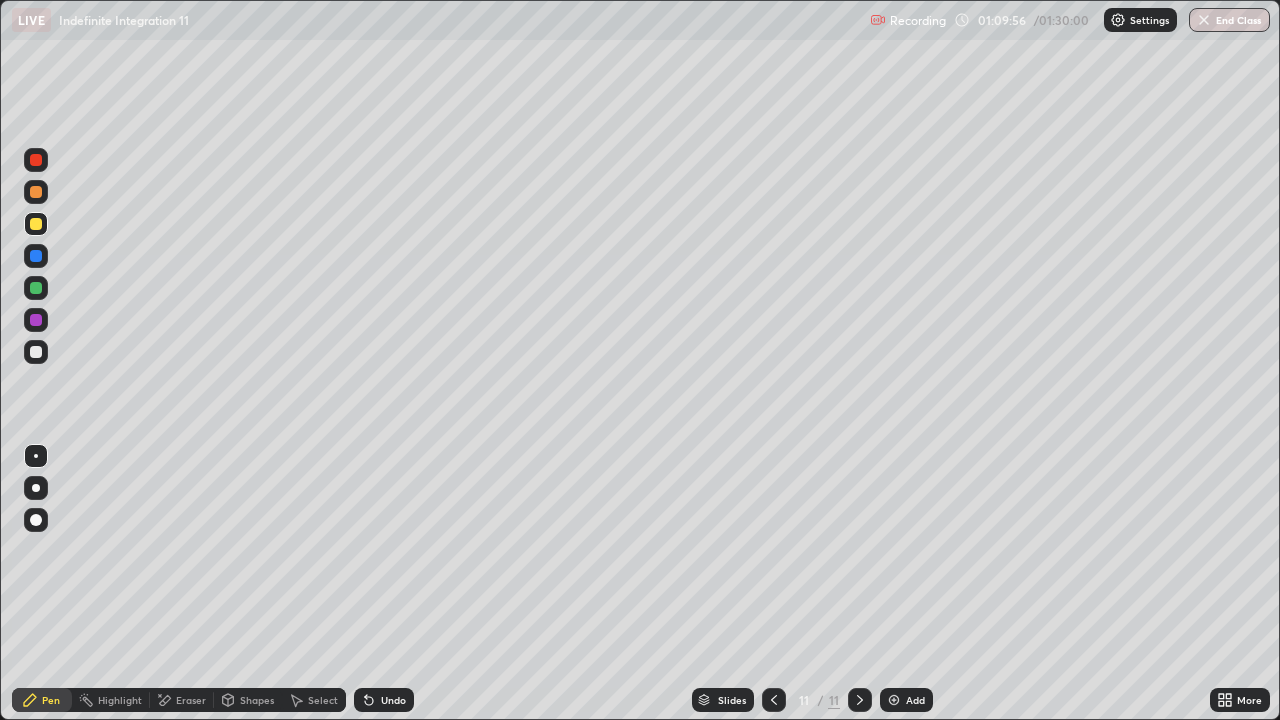 click at bounding box center (36, 352) 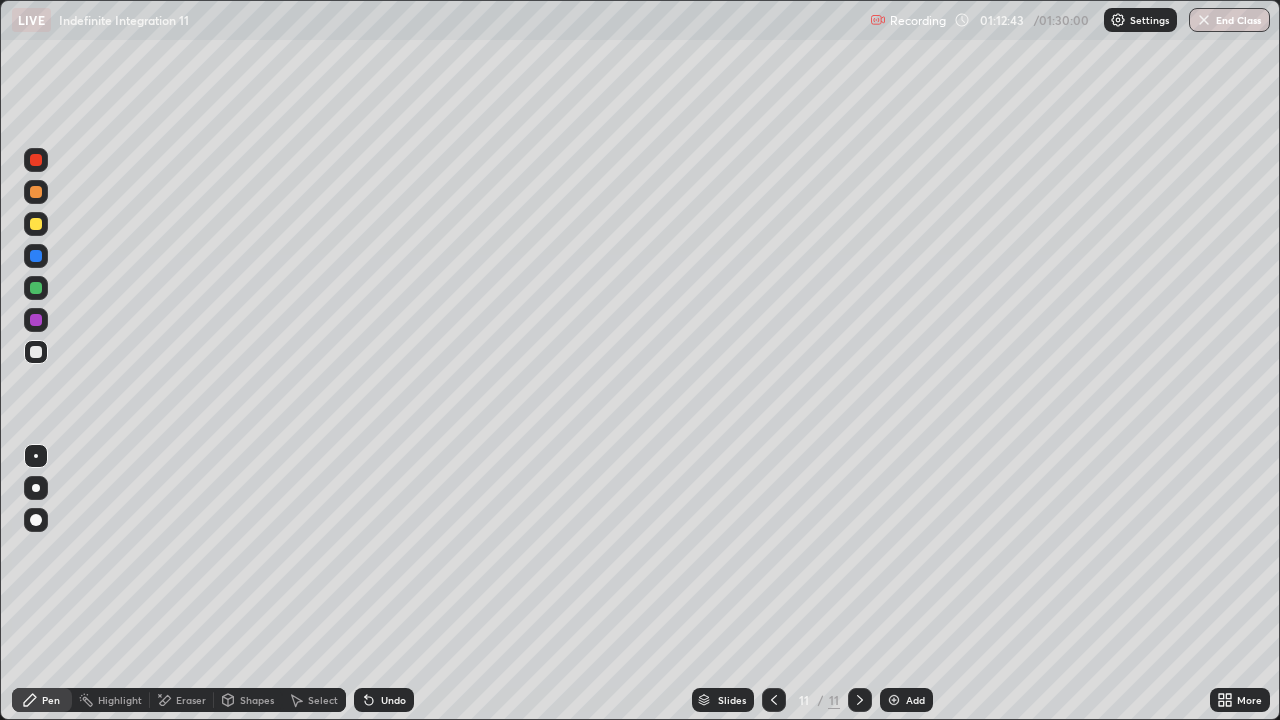 click on "Select" at bounding box center (323, 700) 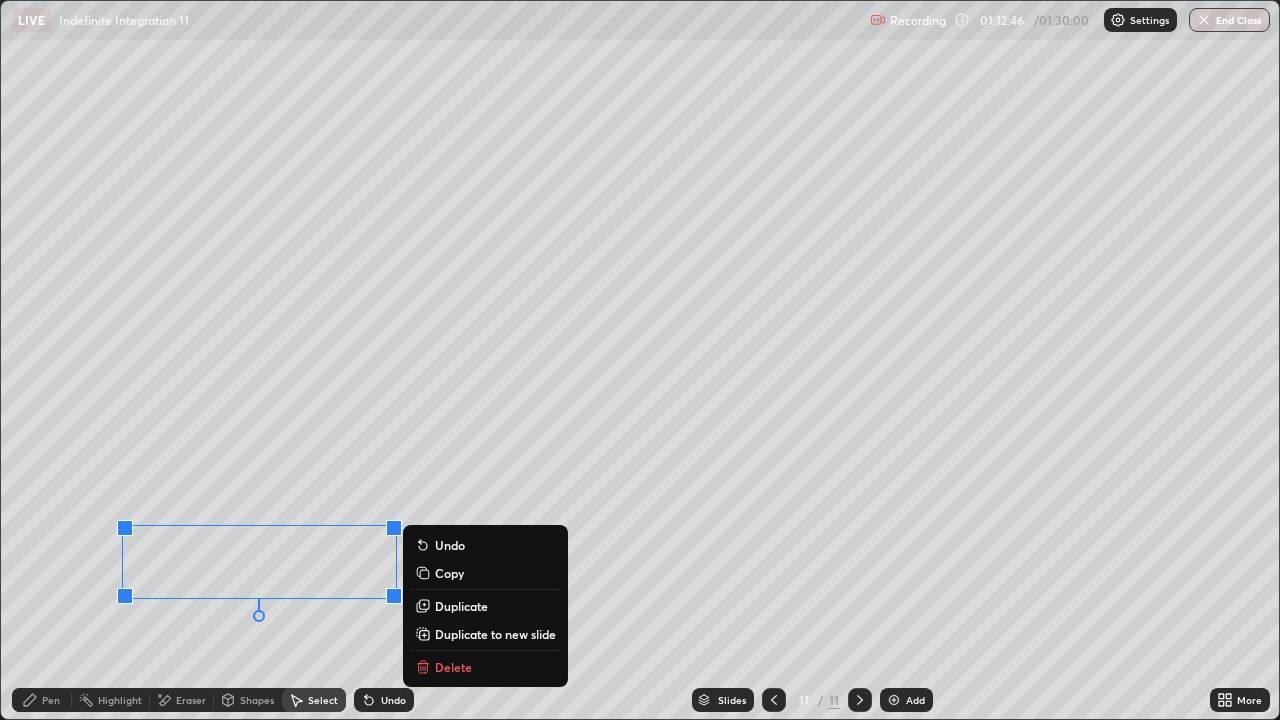 click on "Duplicate to new slide" at bounding box center (495, 634) 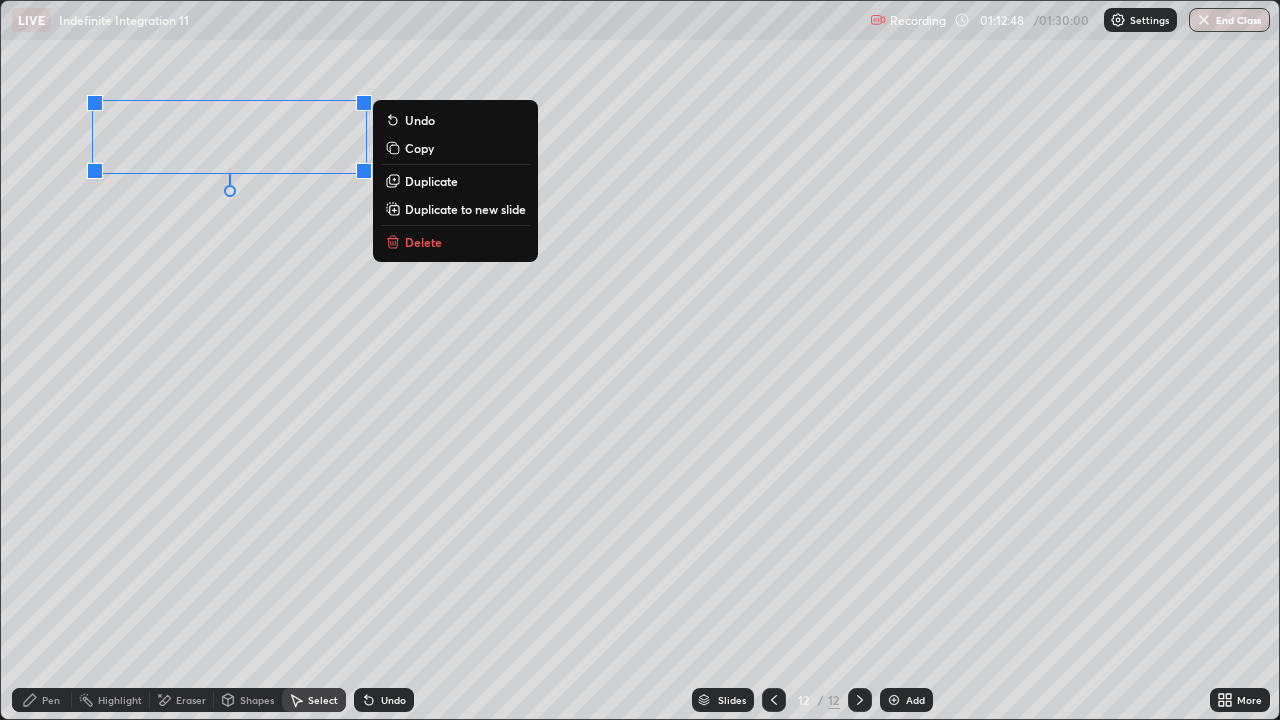 click on "0 ° Undo Copy Duplicate Duplicate to new slide Delete" at bounding box center [640, 360] 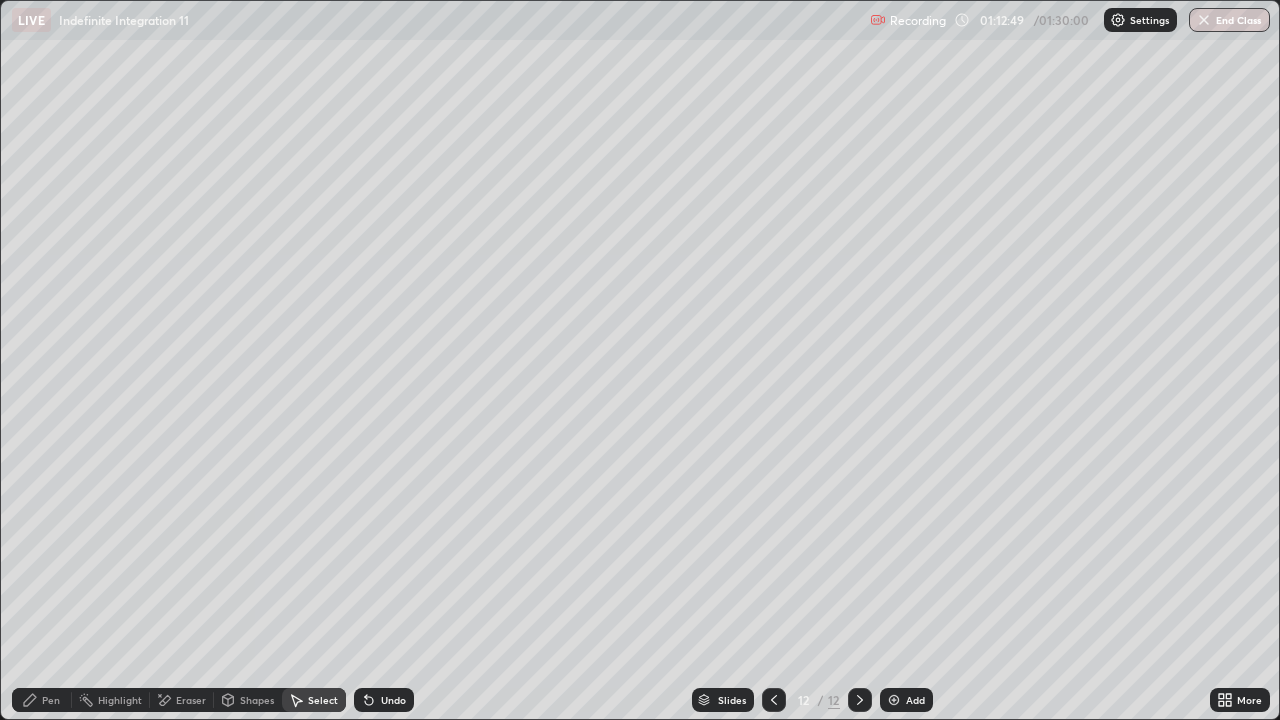 click on "Pen" at bounding box center [51, 700] 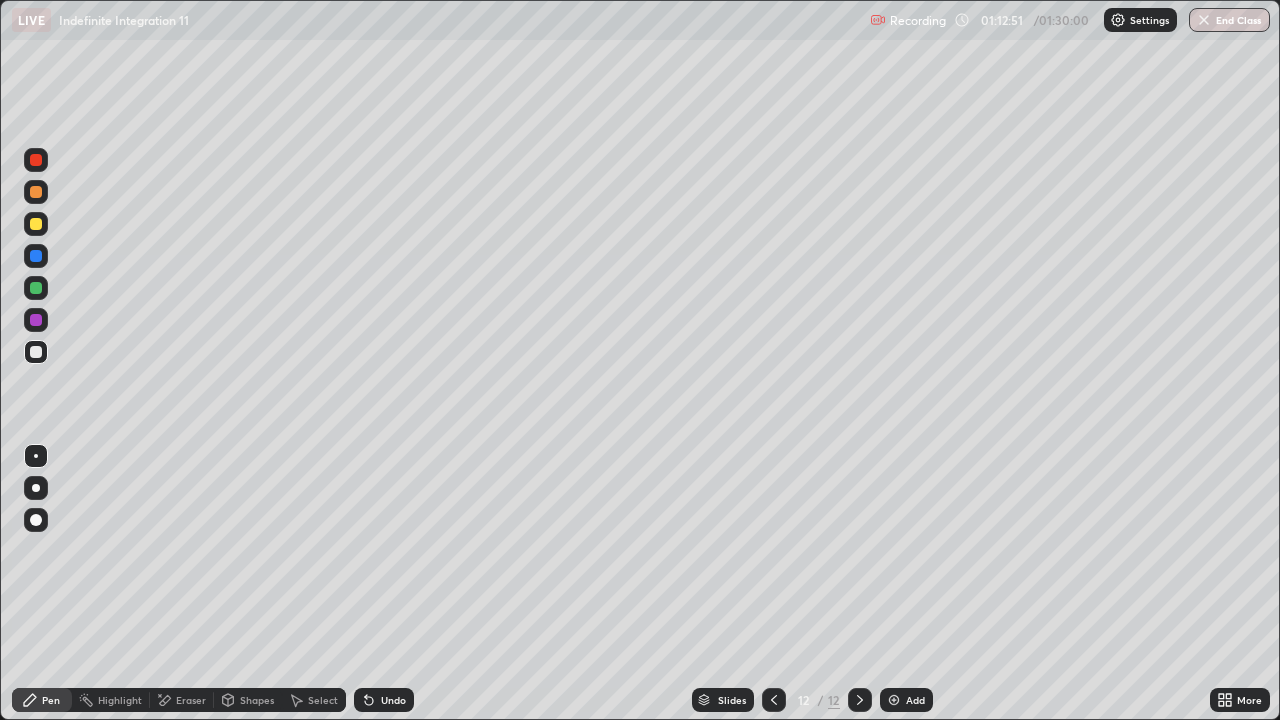click 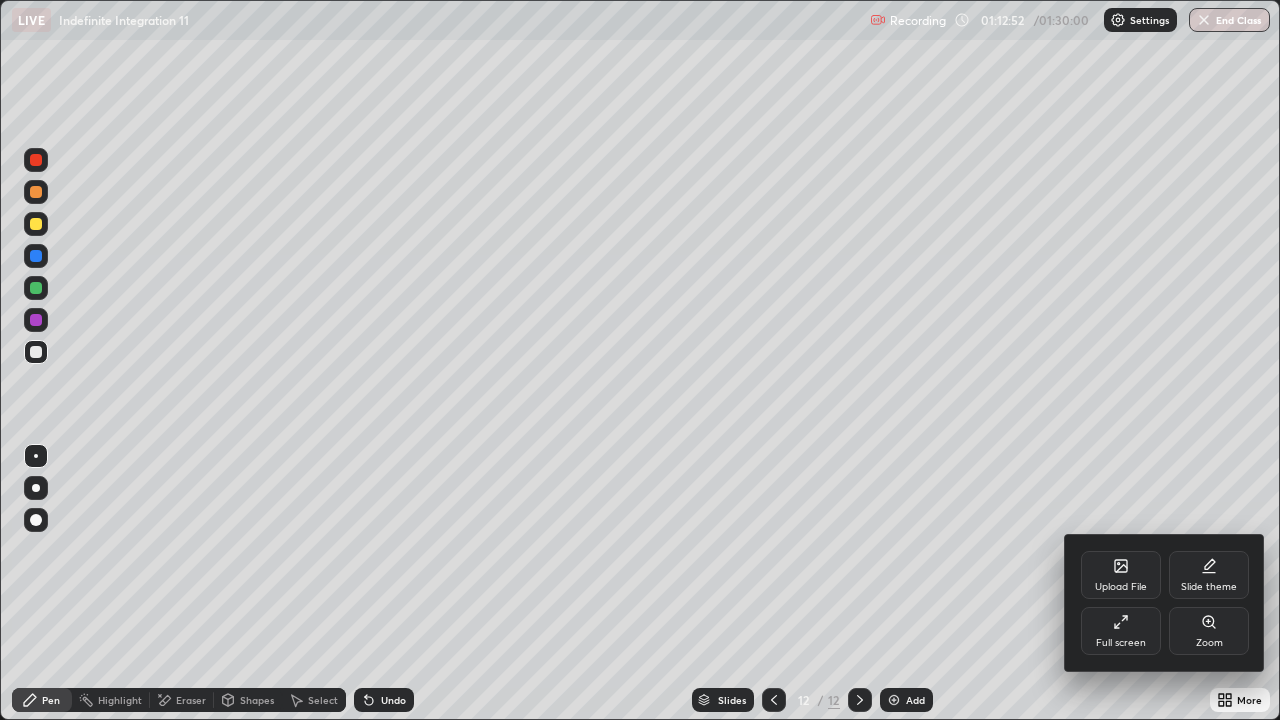 click on "Full screen" at bounding box center (1121, 631) 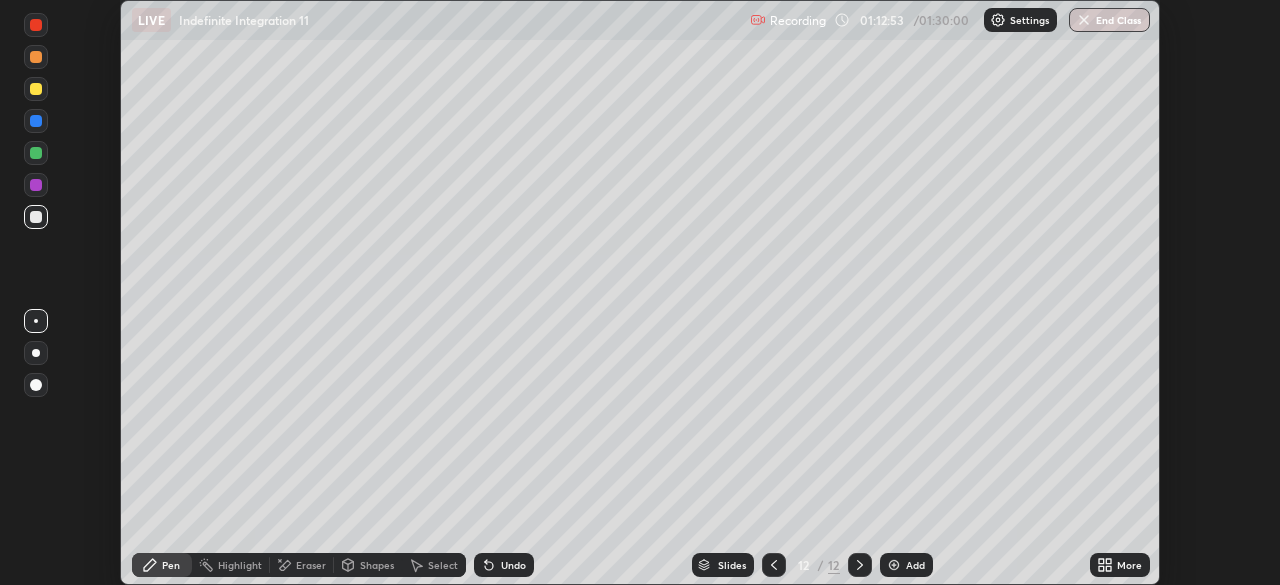 scroll, scrollTop: 585, scrollLeft: 1280, axis: both 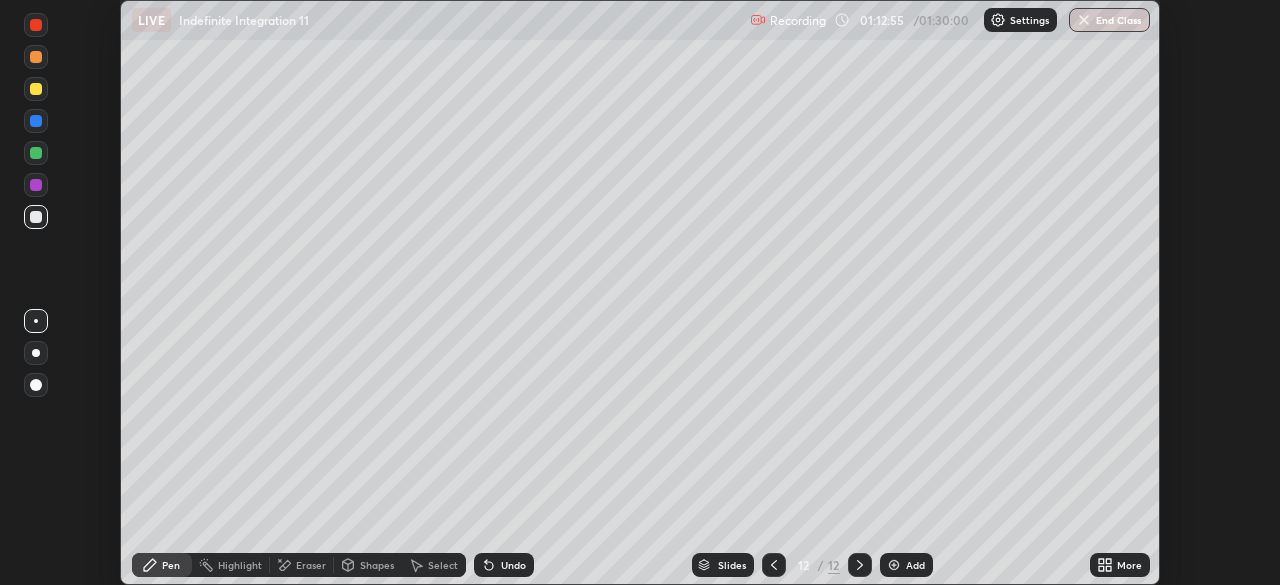 click on "More" at bounding box center [1129, 565] 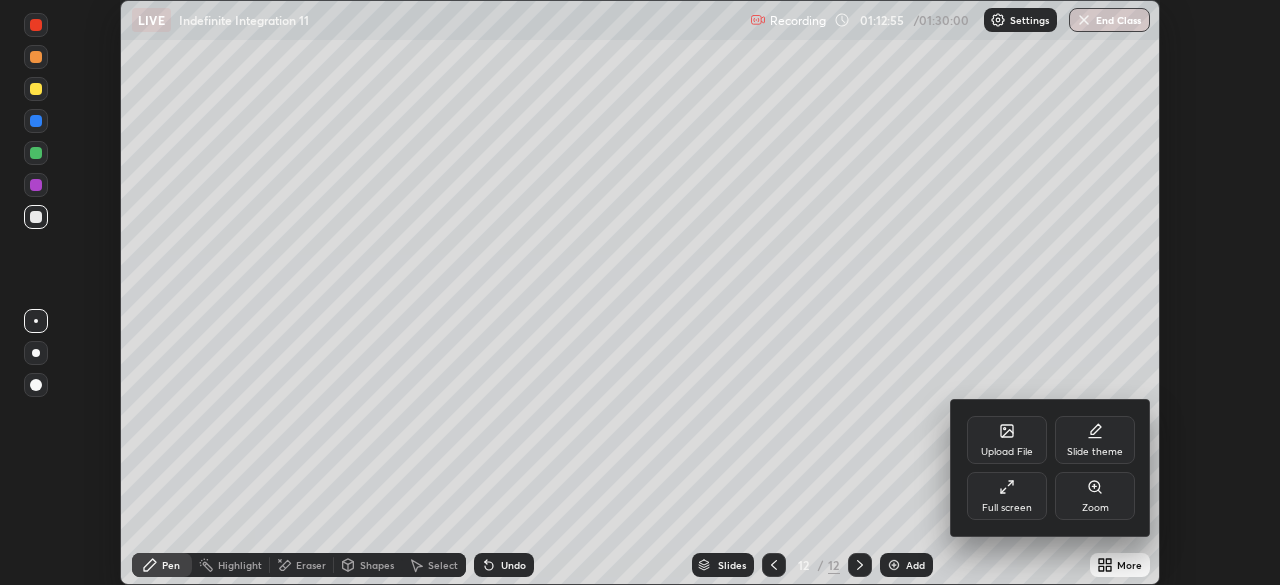 click on "Full screen" at bounding box center [1007, 496] 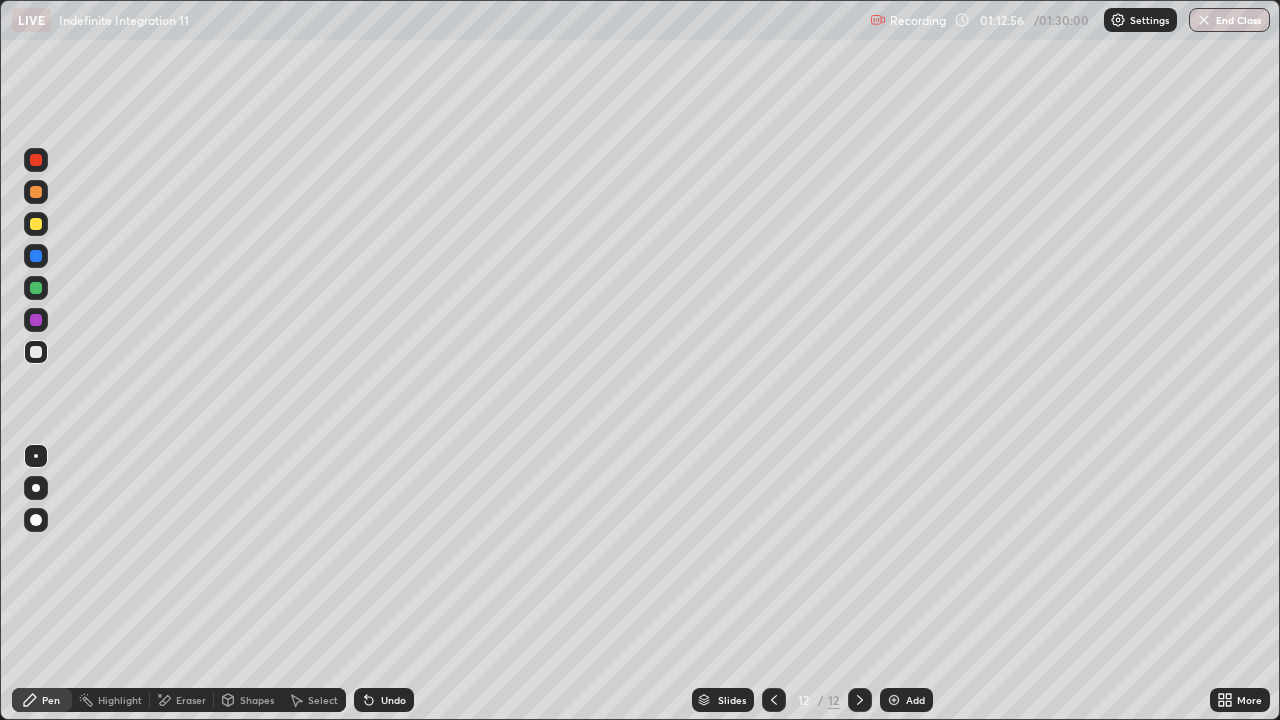 scroll, scrollTop: 99280, scrollLeft: 98720, axis: both 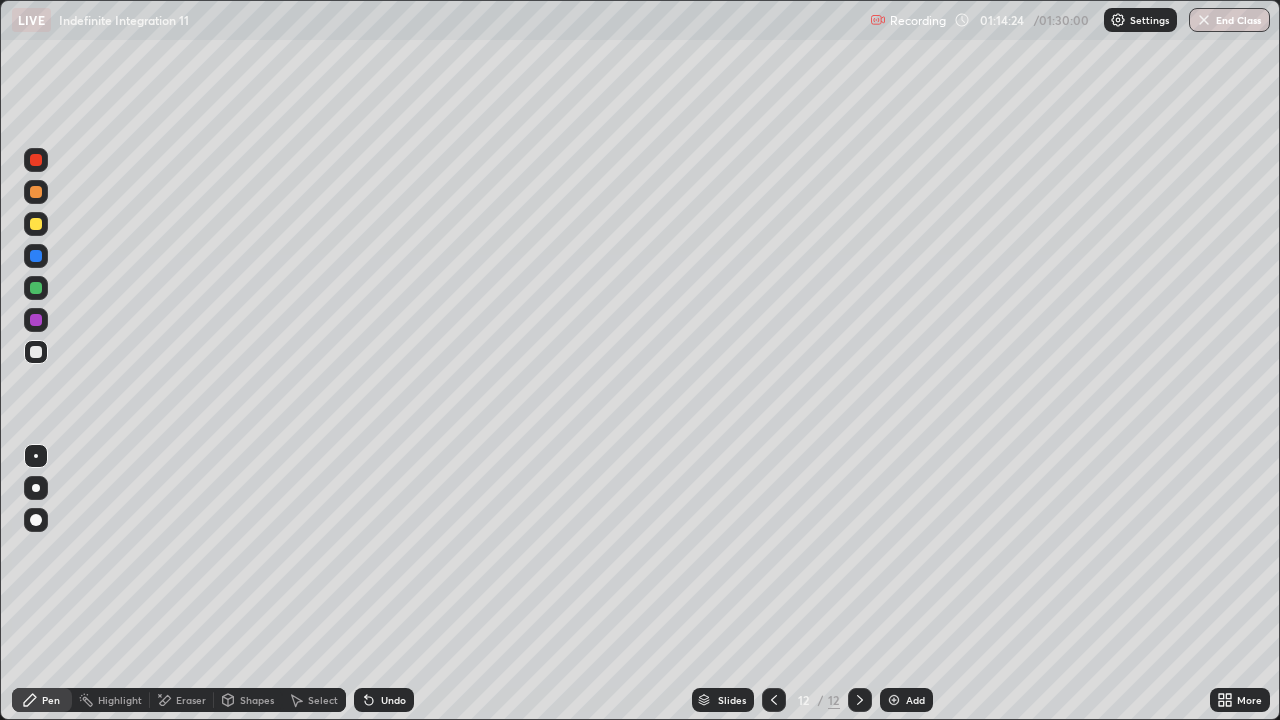 click at bounding box center [36, 224] 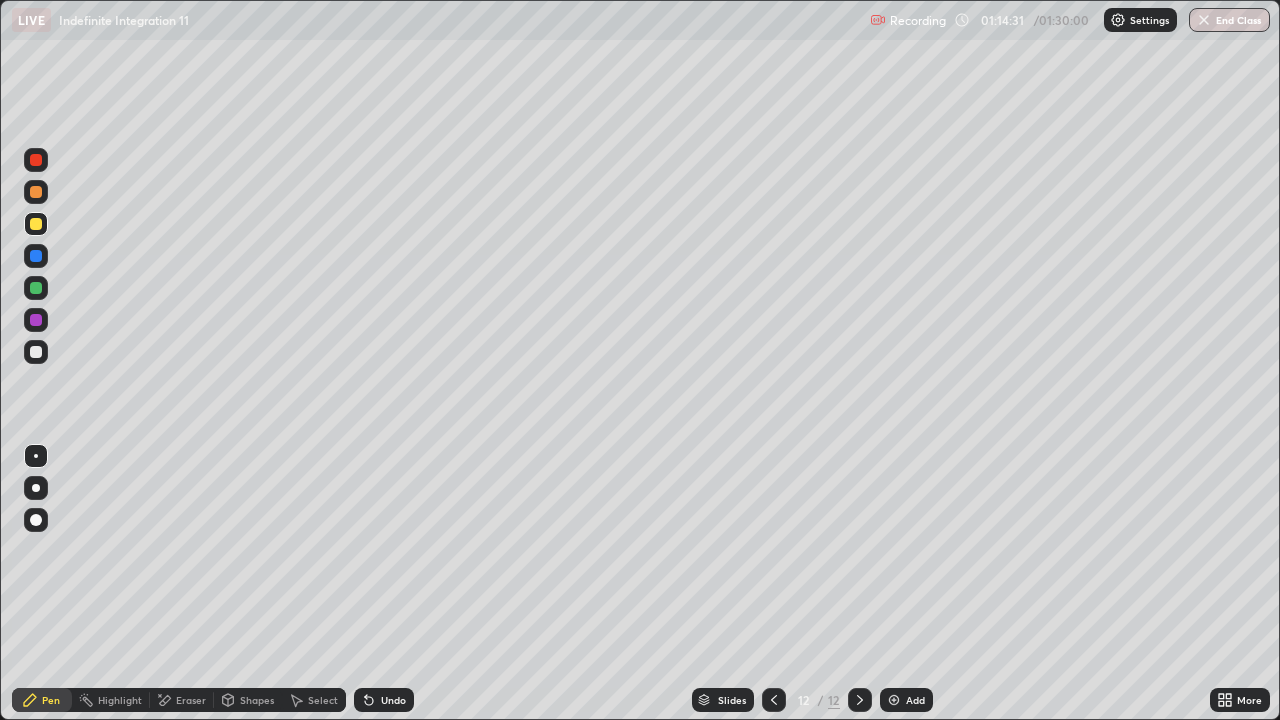 click at bounding box center [36, 352] 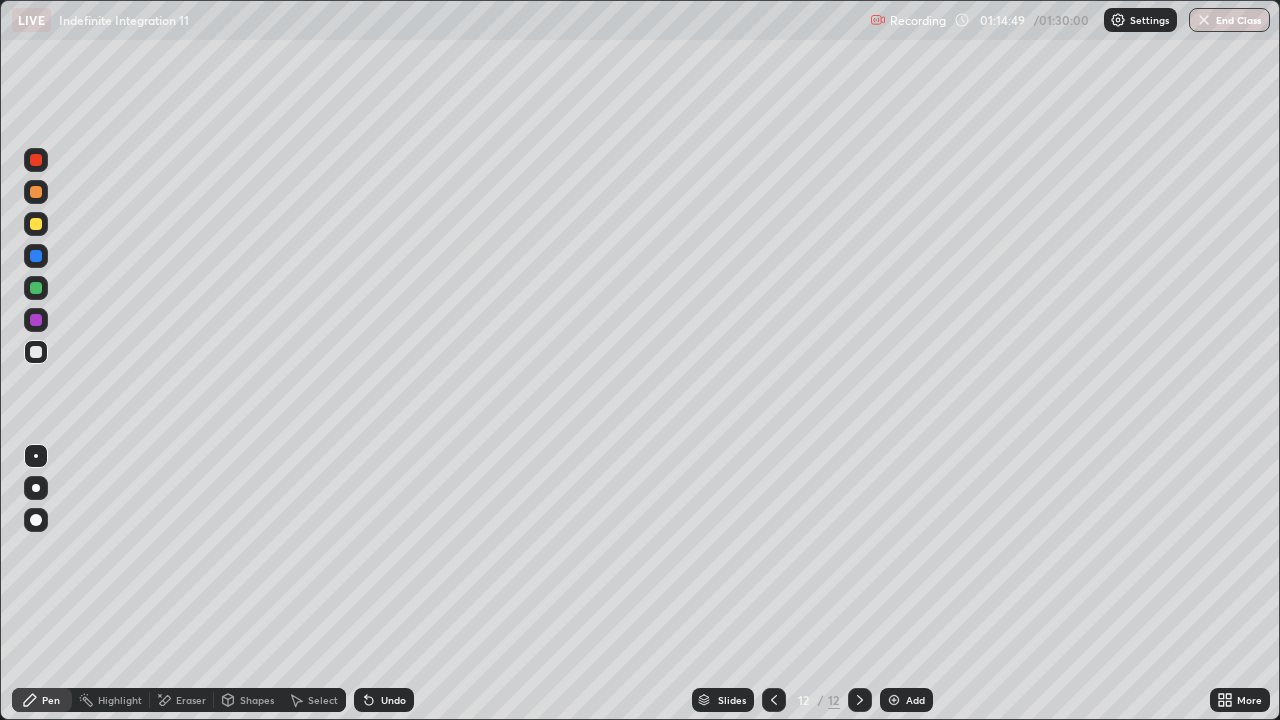 click on "Select" at bounding box center (314, 700) 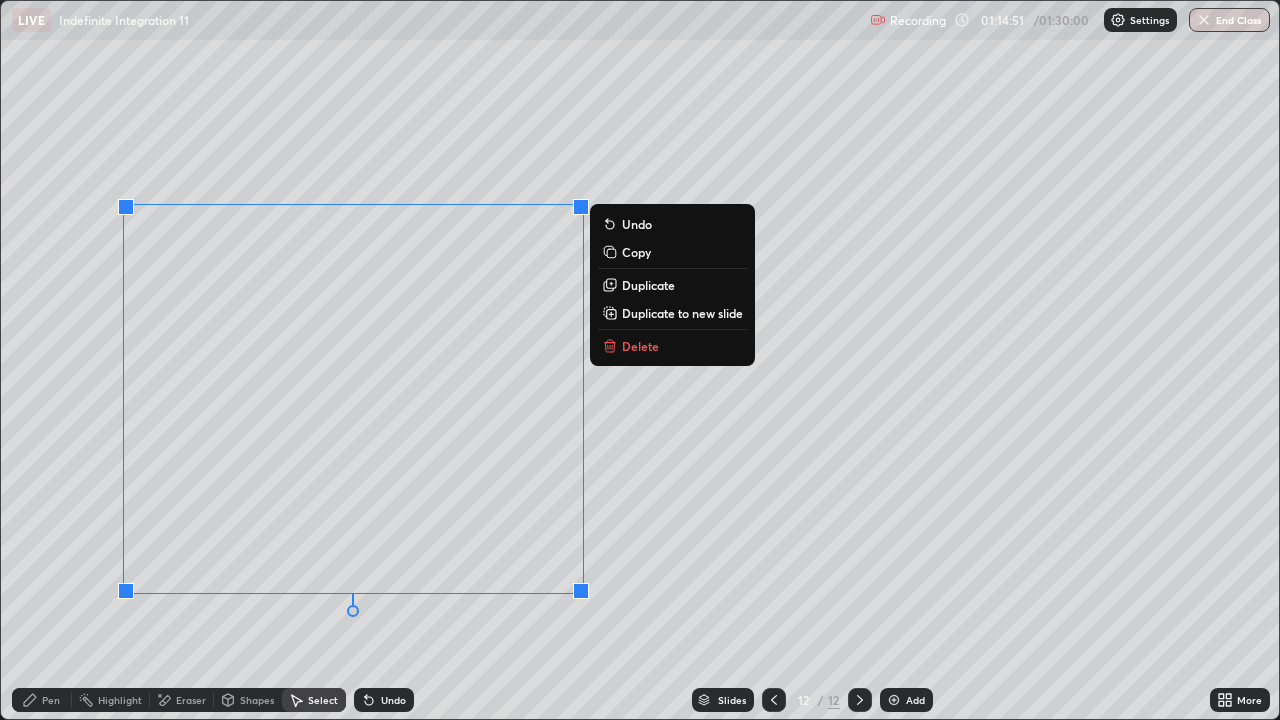 click on "Delete" at bounding box center [640, 346] 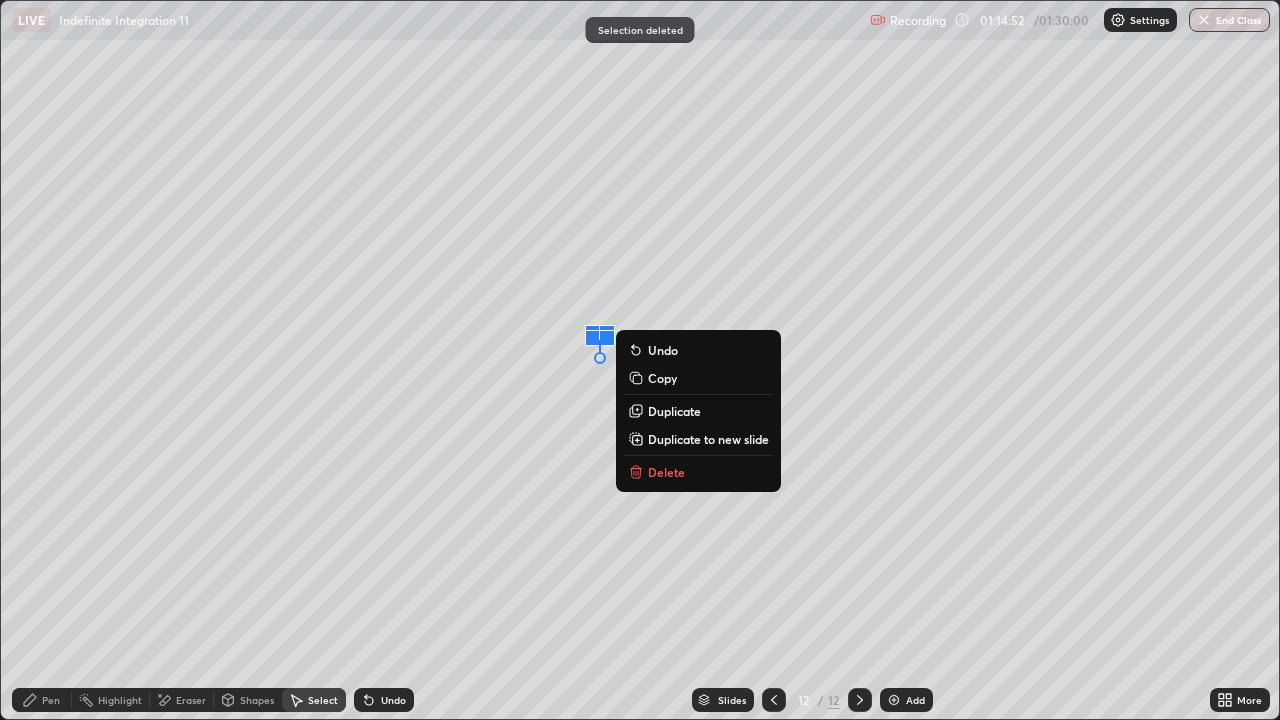 click 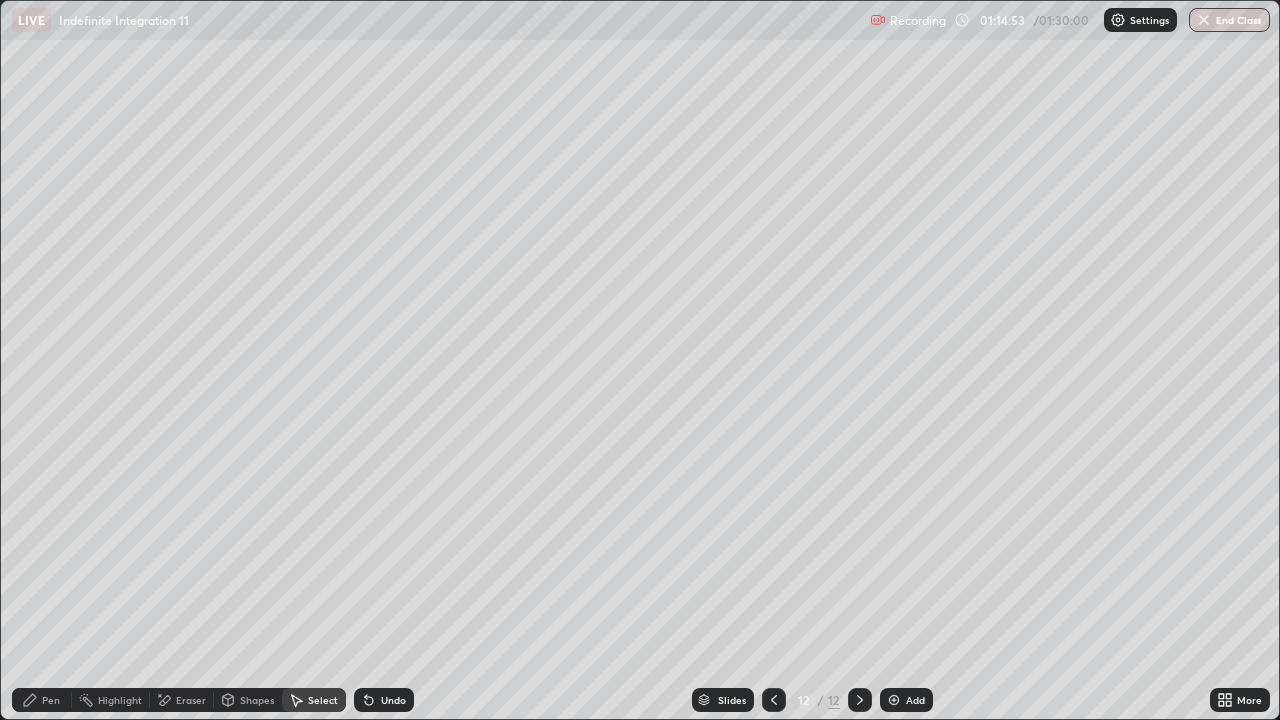 click 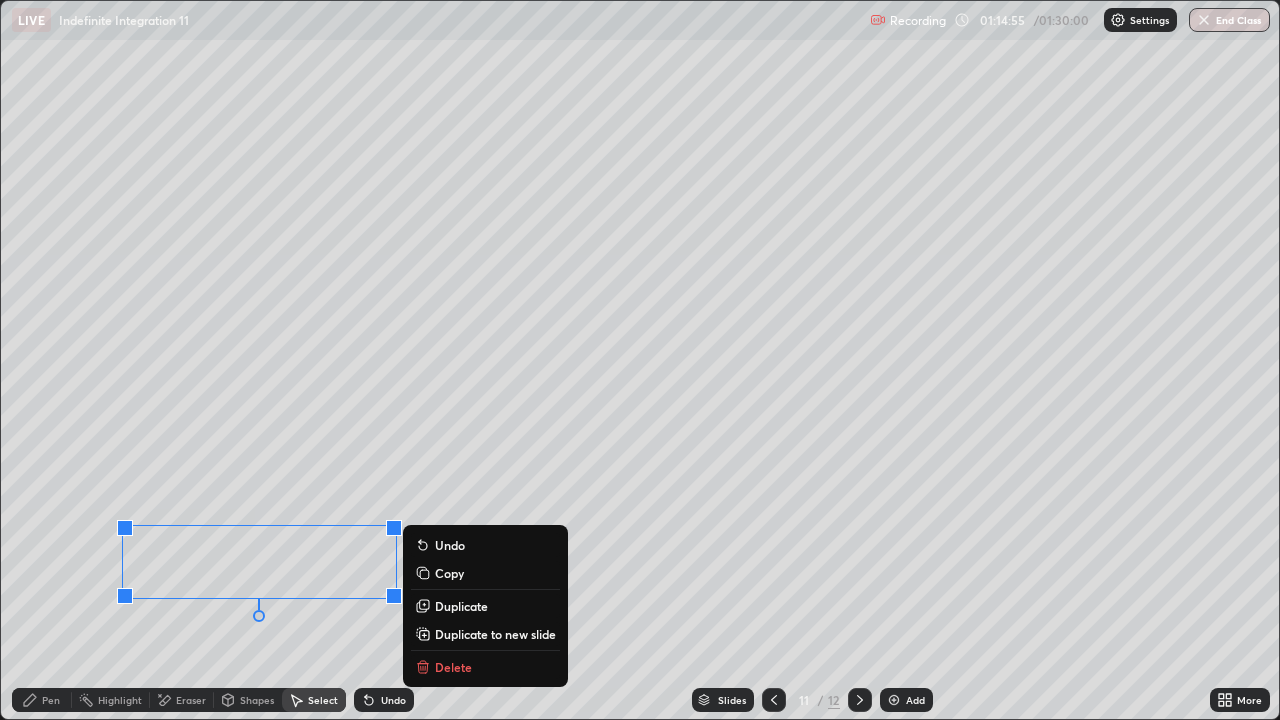click 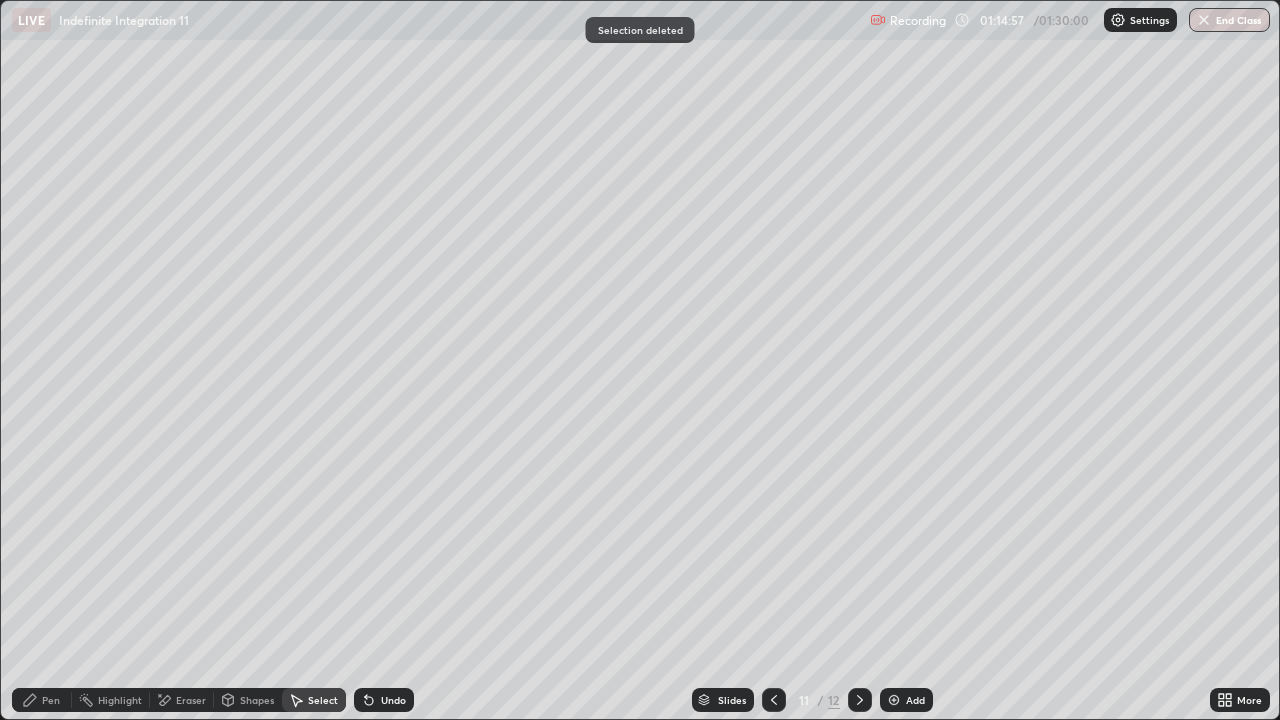 click 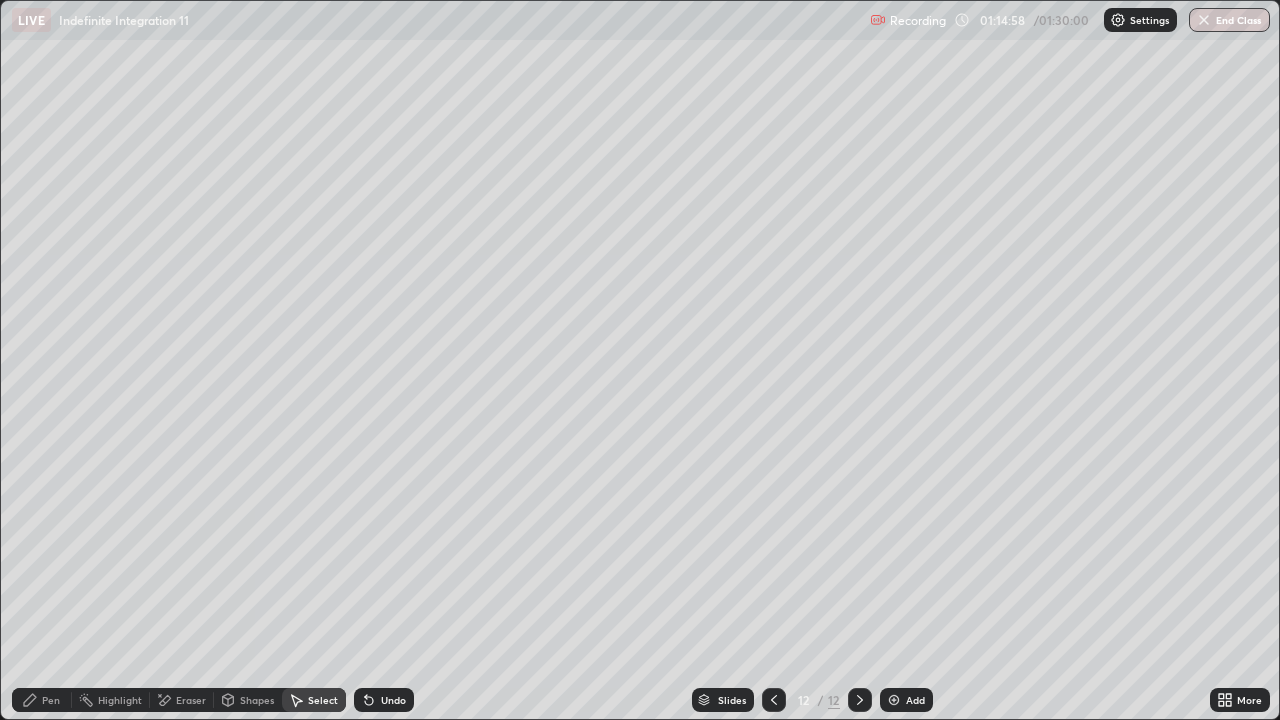 click on "Eraser" at bounding box center [182, 700] 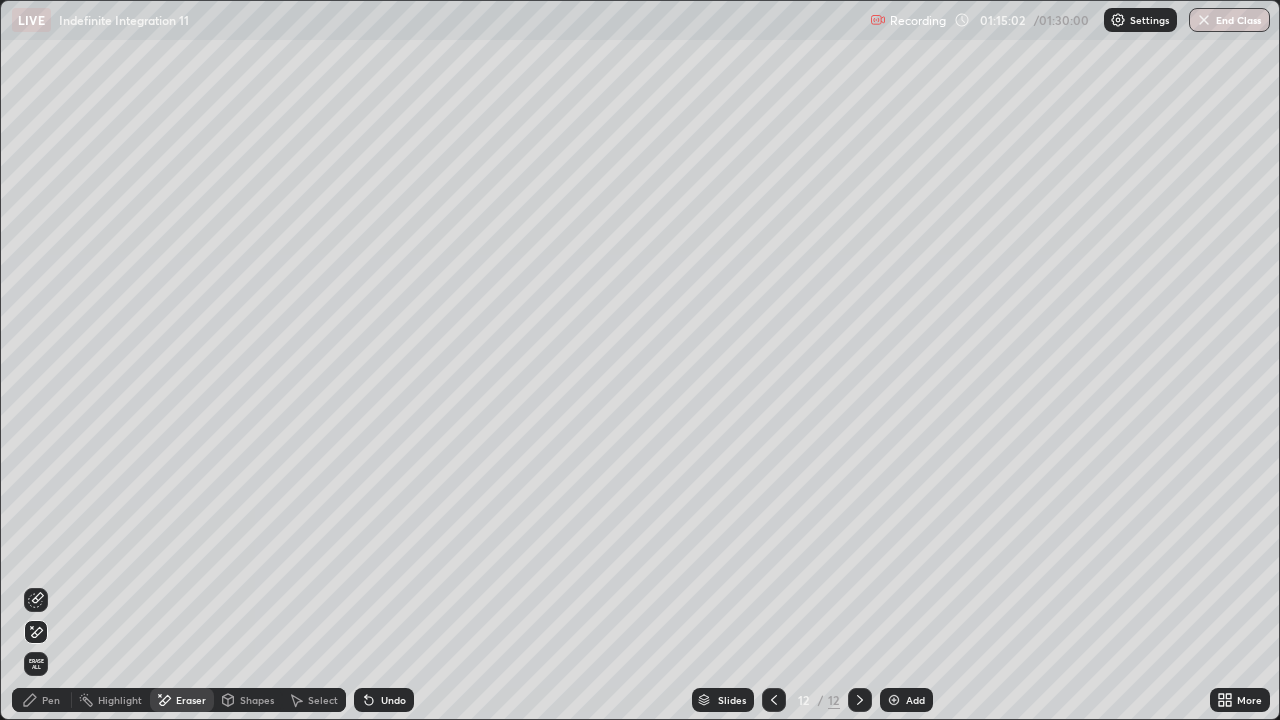 click on "Pen" at bounding box center (51, 700) 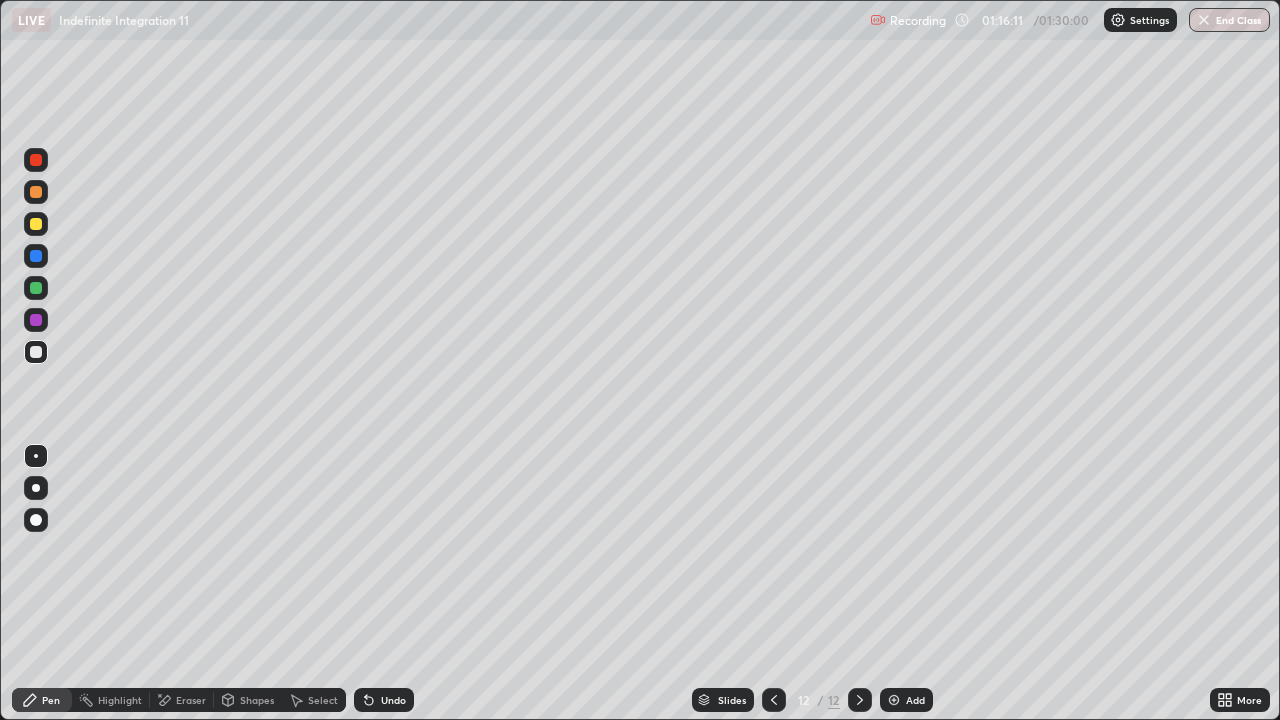 click at bounding box center (36, 224) 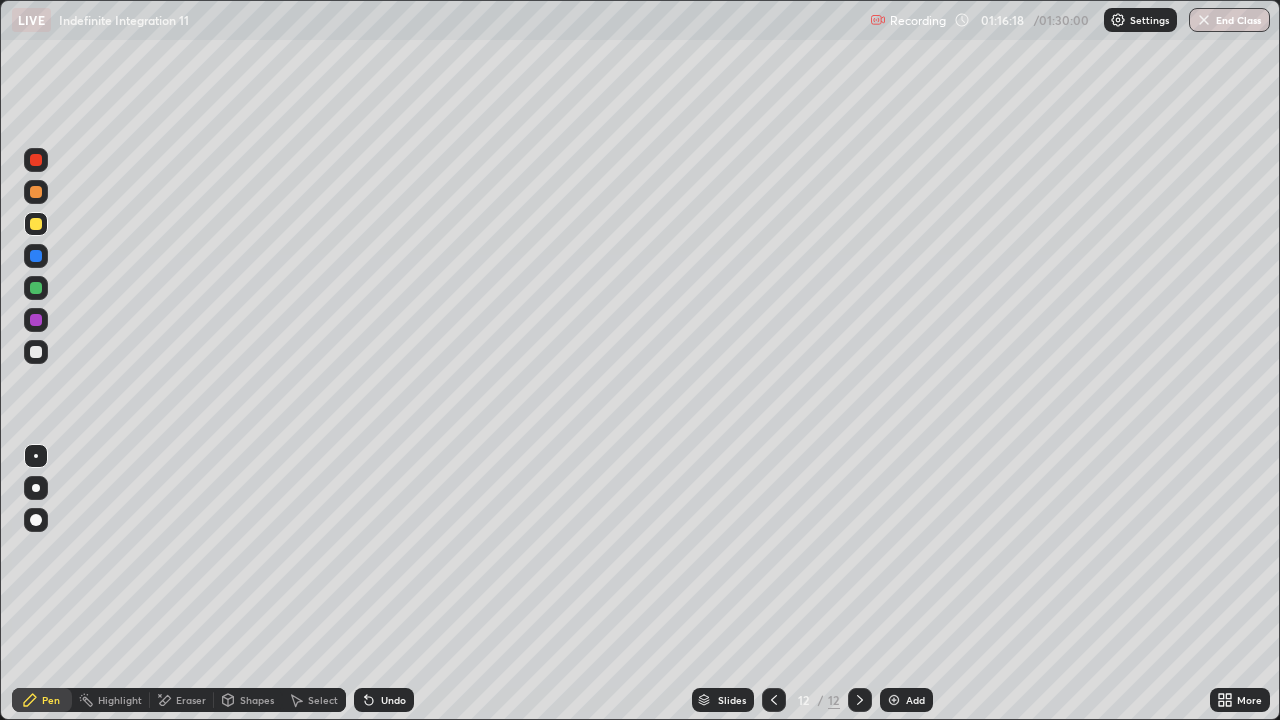 click at bounding box center [36, 352] 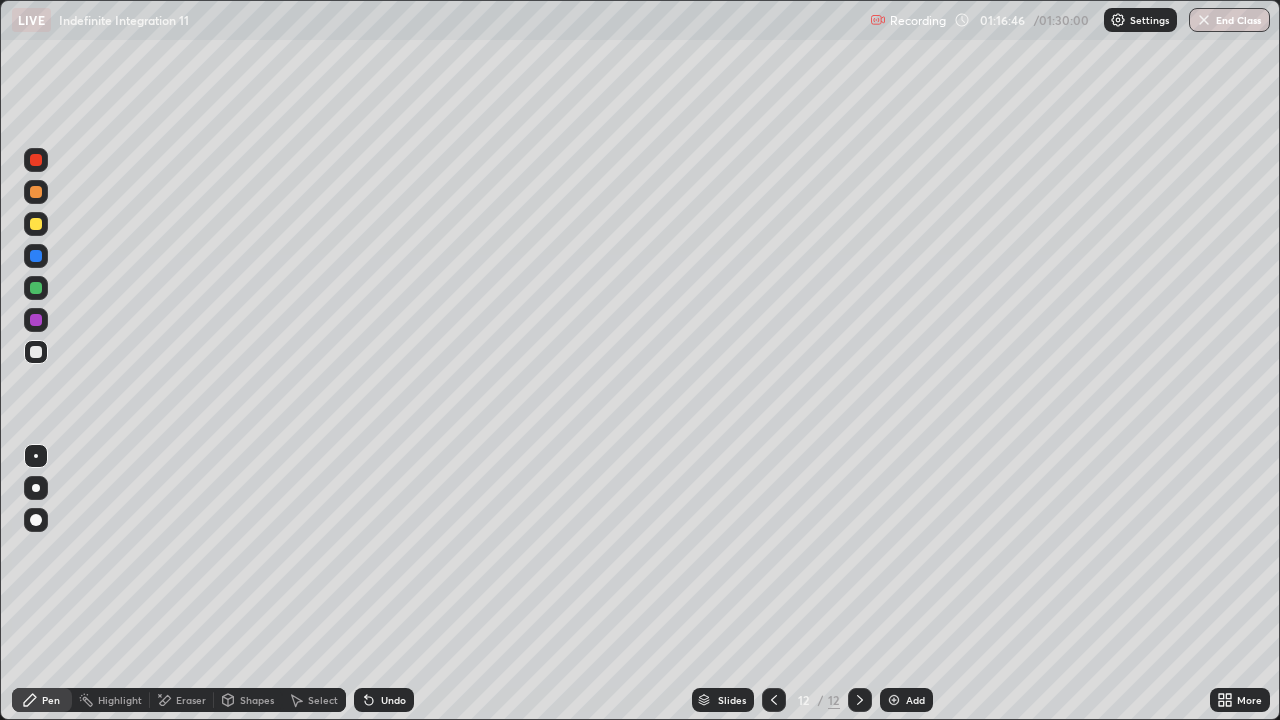 click on "Undo" at bounding box center (384, 700) 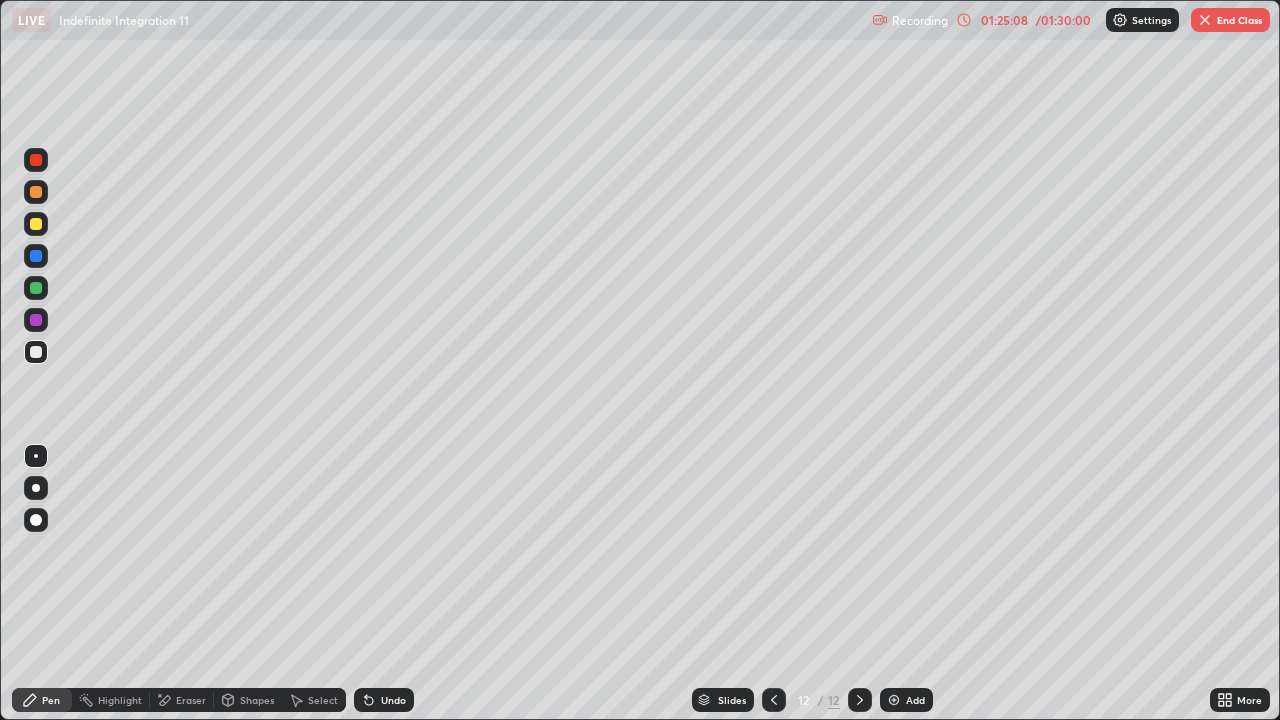click on "End Class" at bounding box center (1230, 20) 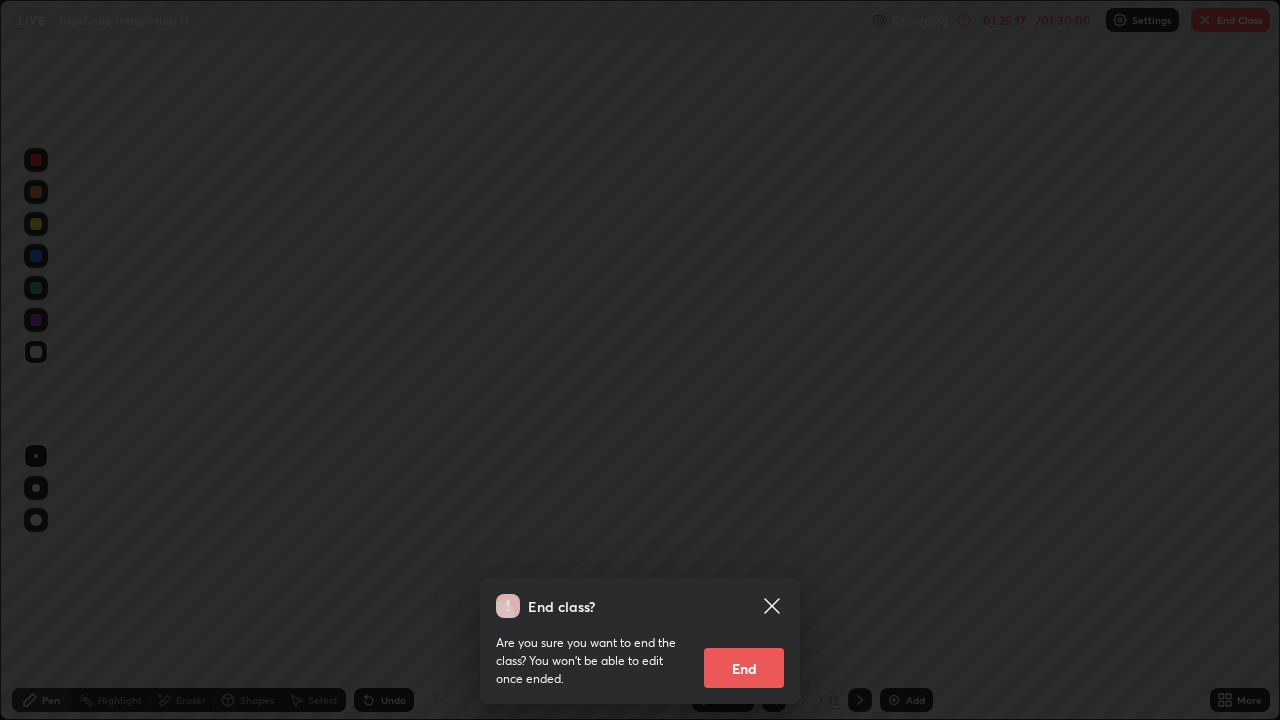 click on "End" at bounding box center (744, 668) 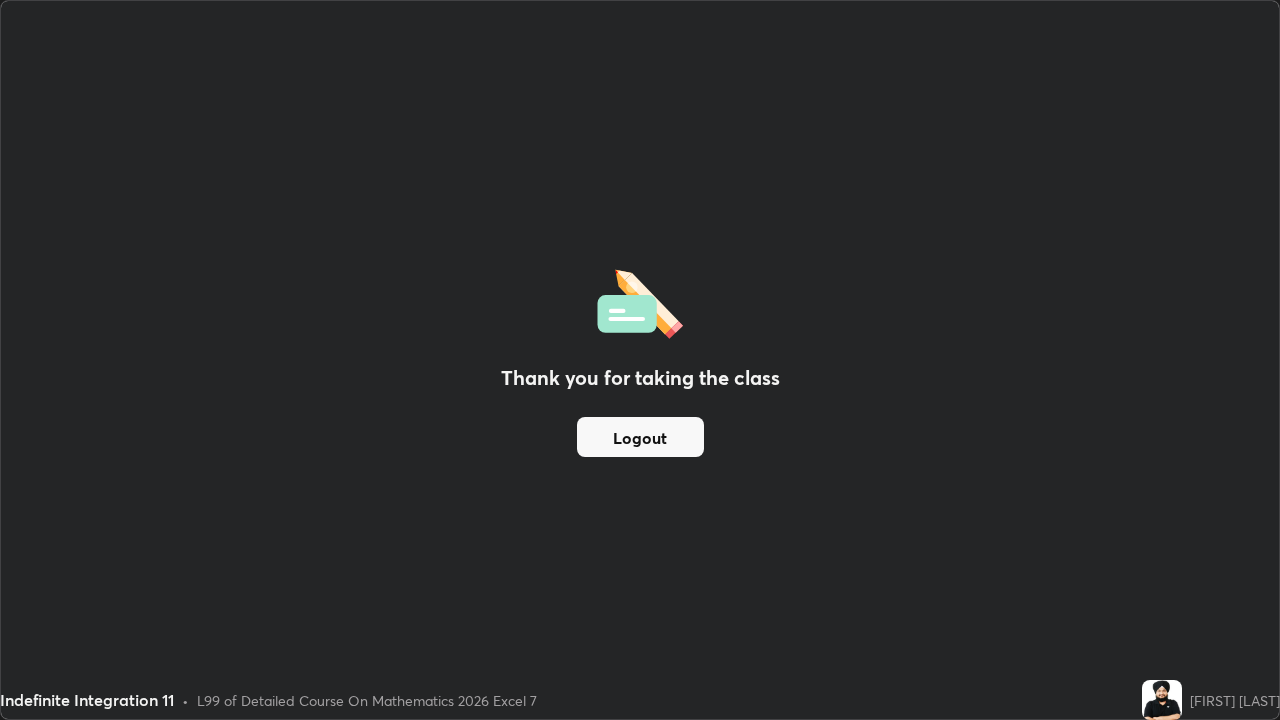 click on "Logout" at bounding box center (640, 437) 